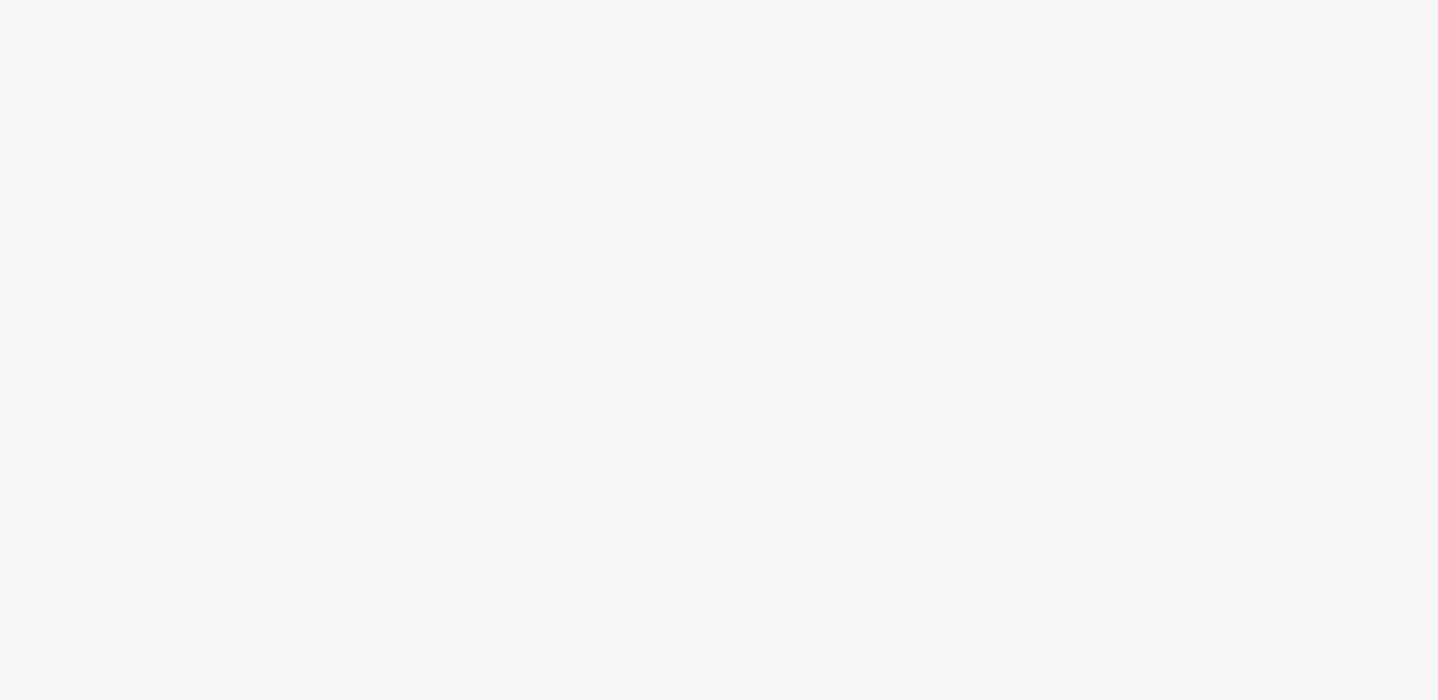 scroll, scrollTop: 0, scrollLeft: 0, axis: both 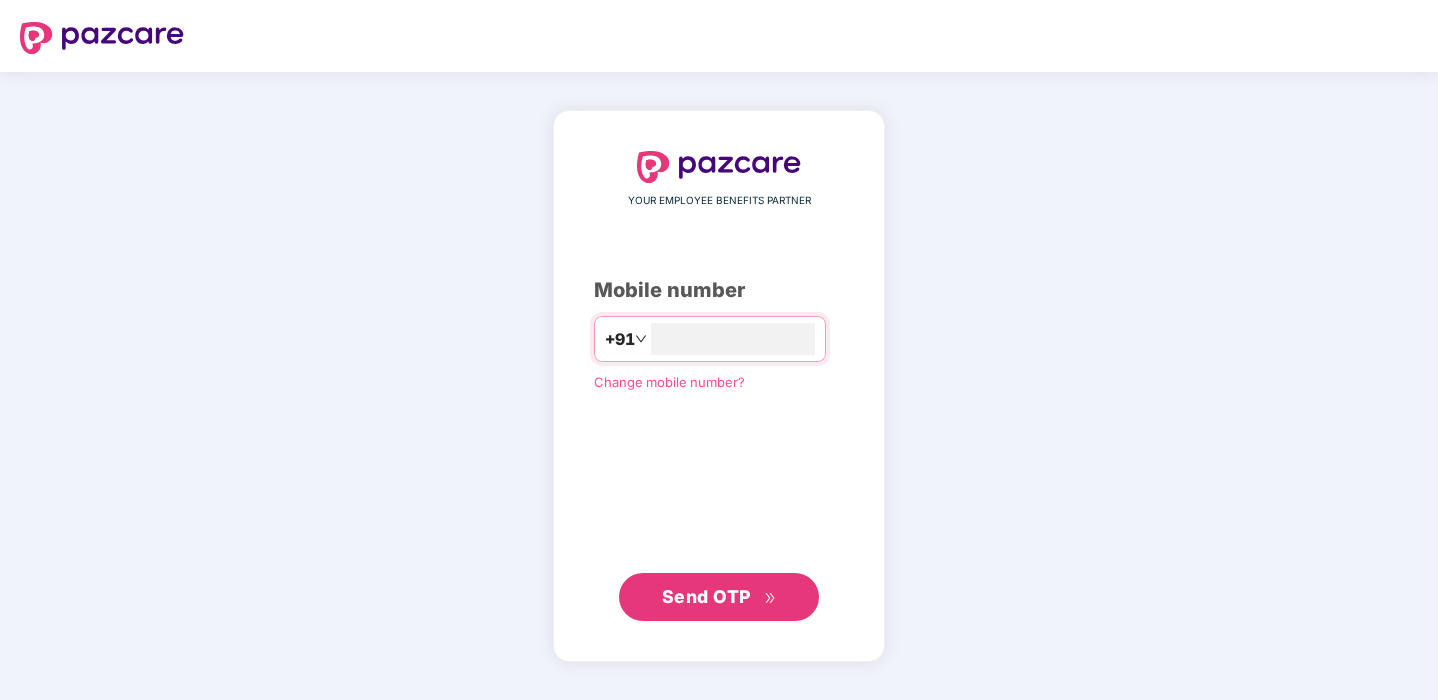 type on "**********" 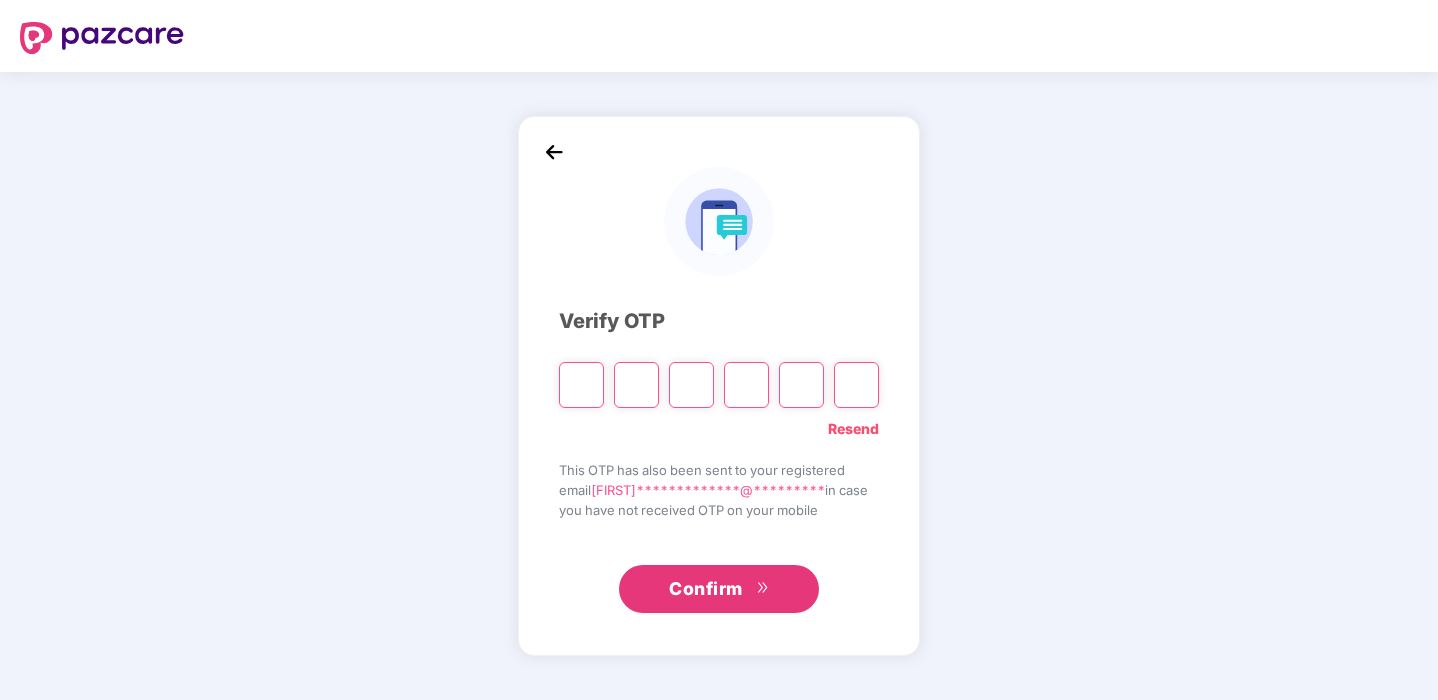 type on "*" 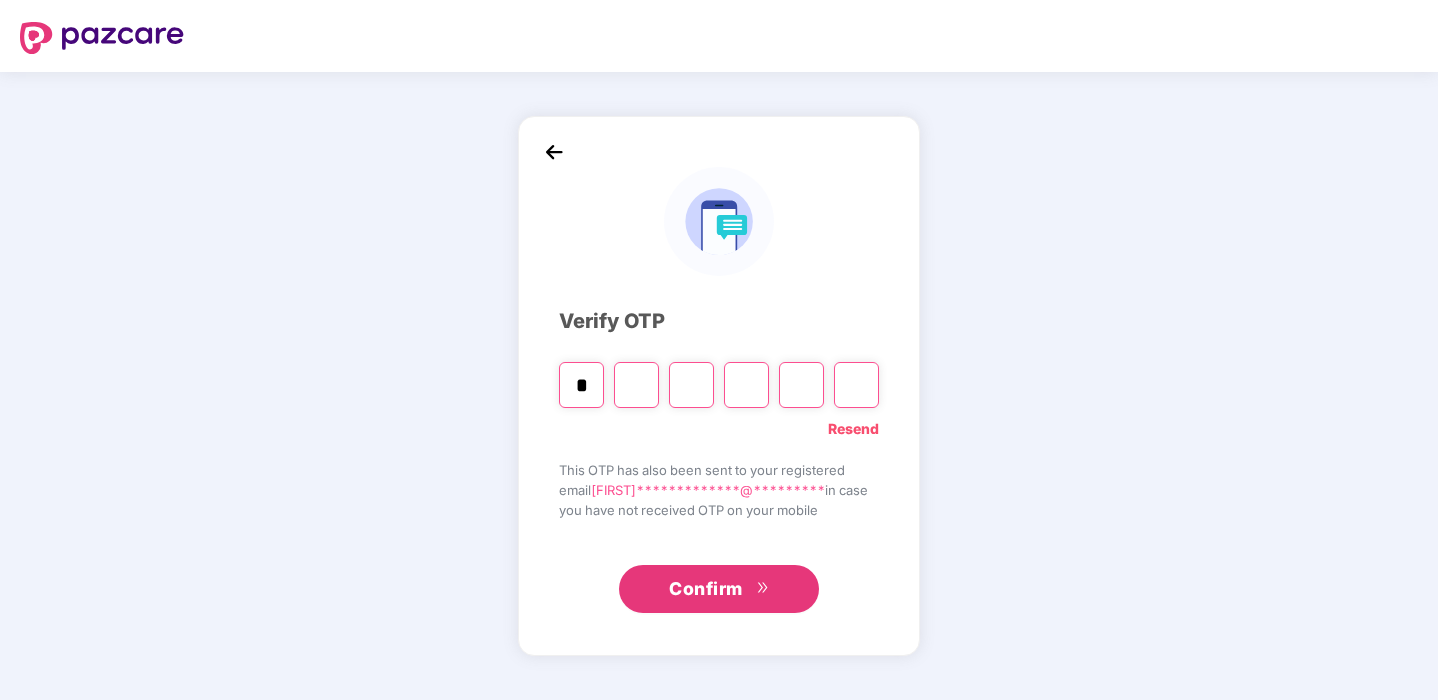 type on "*" 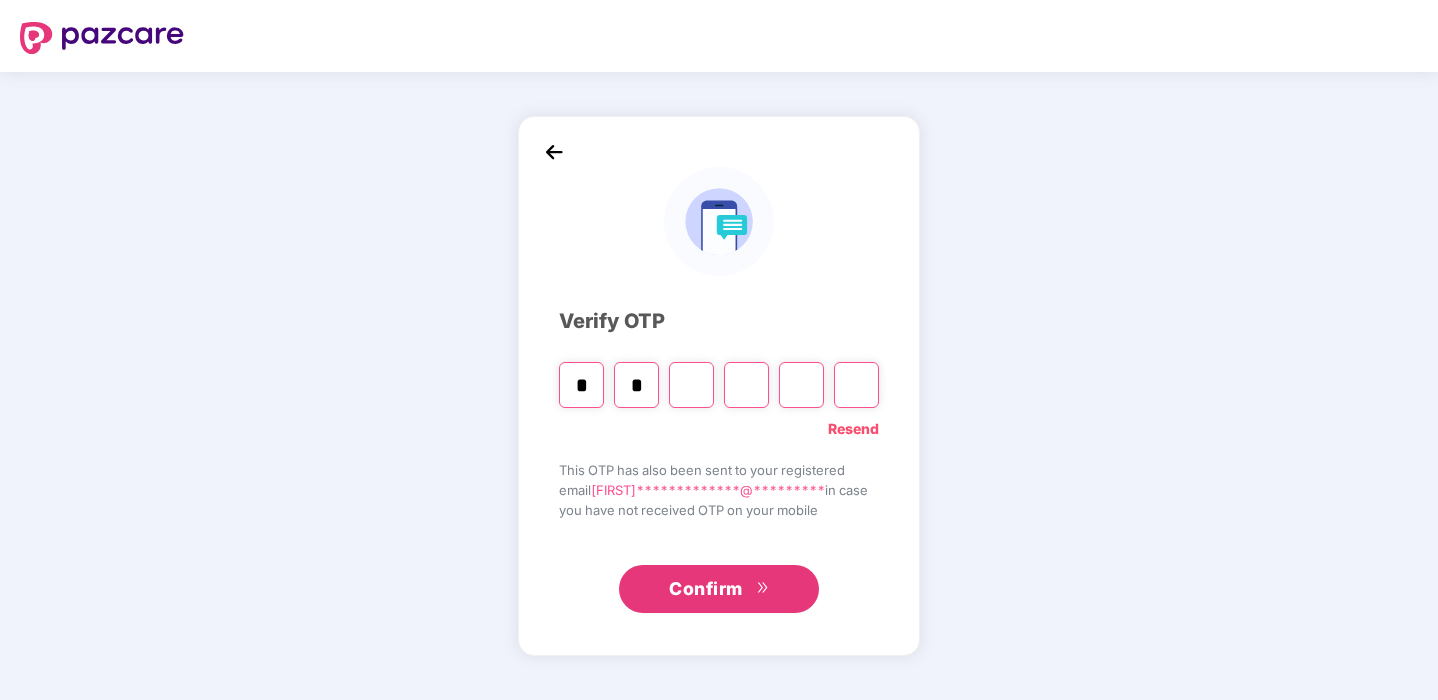 type on "*" 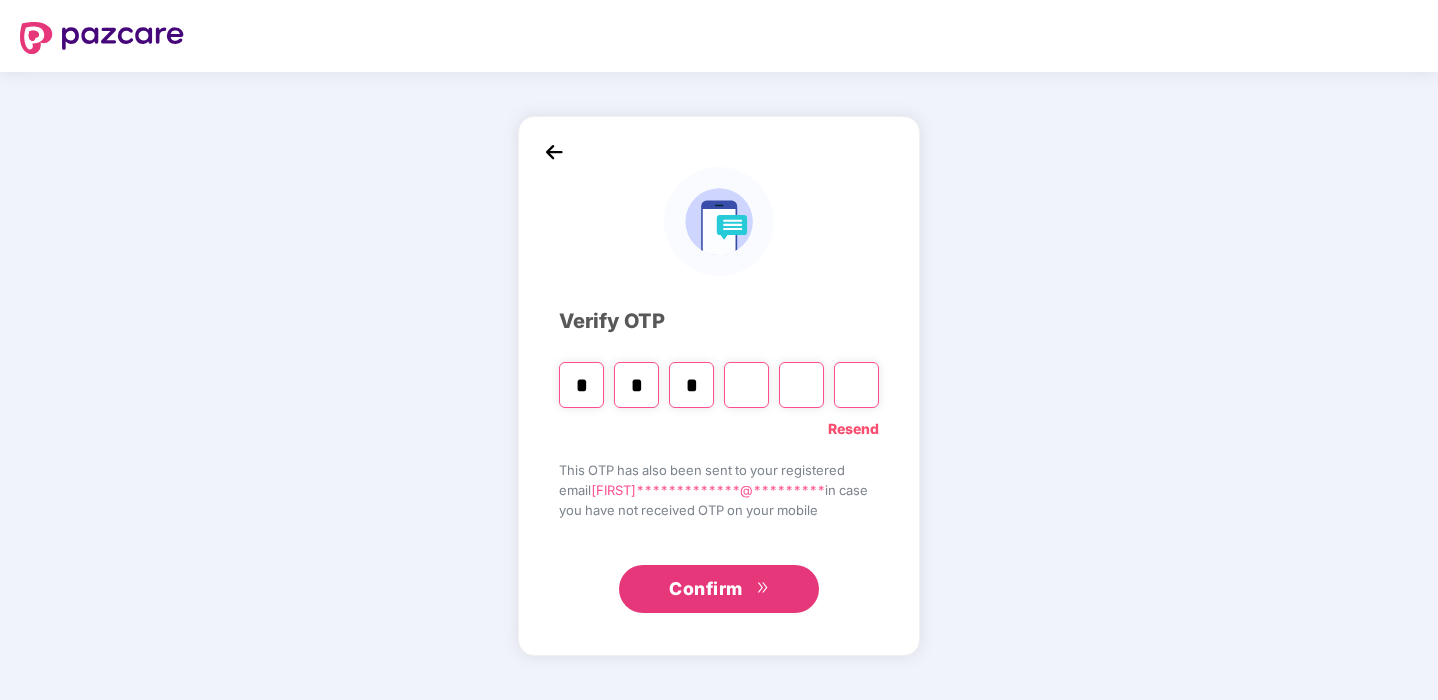 type on "*" 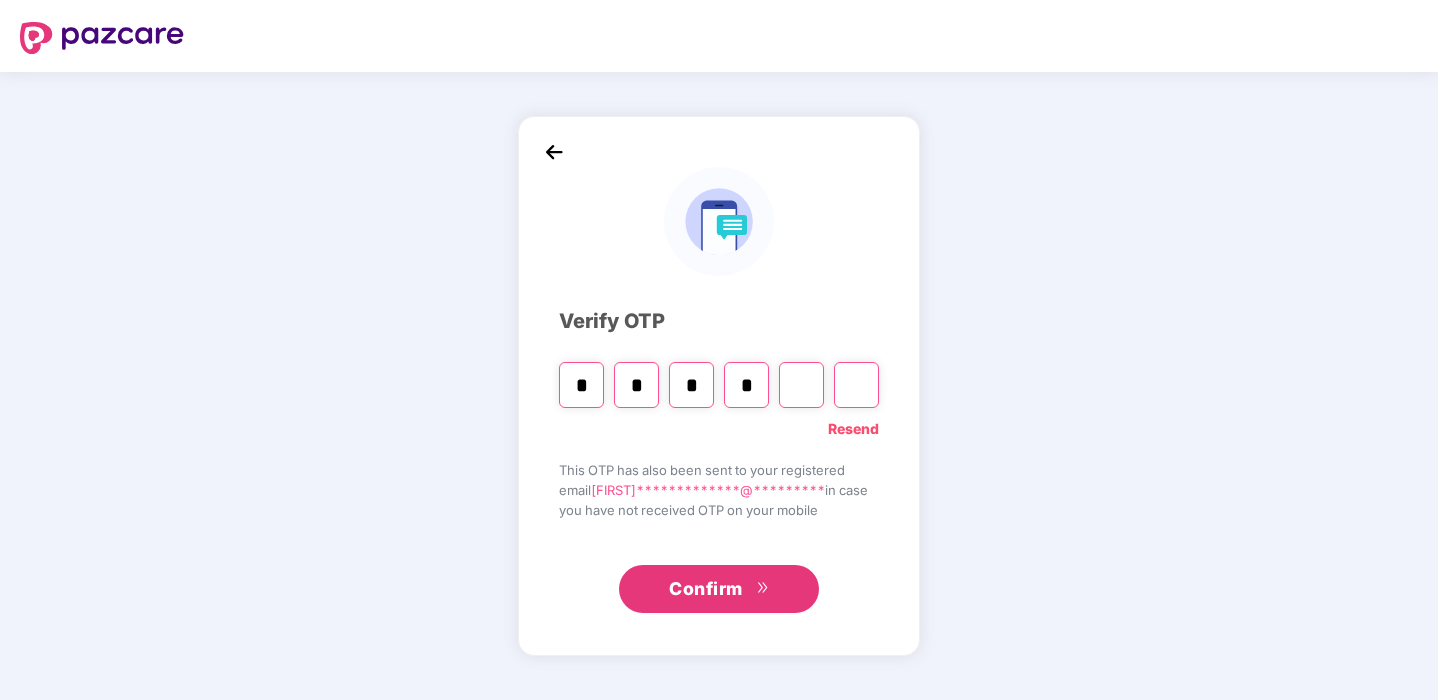 type on "*" 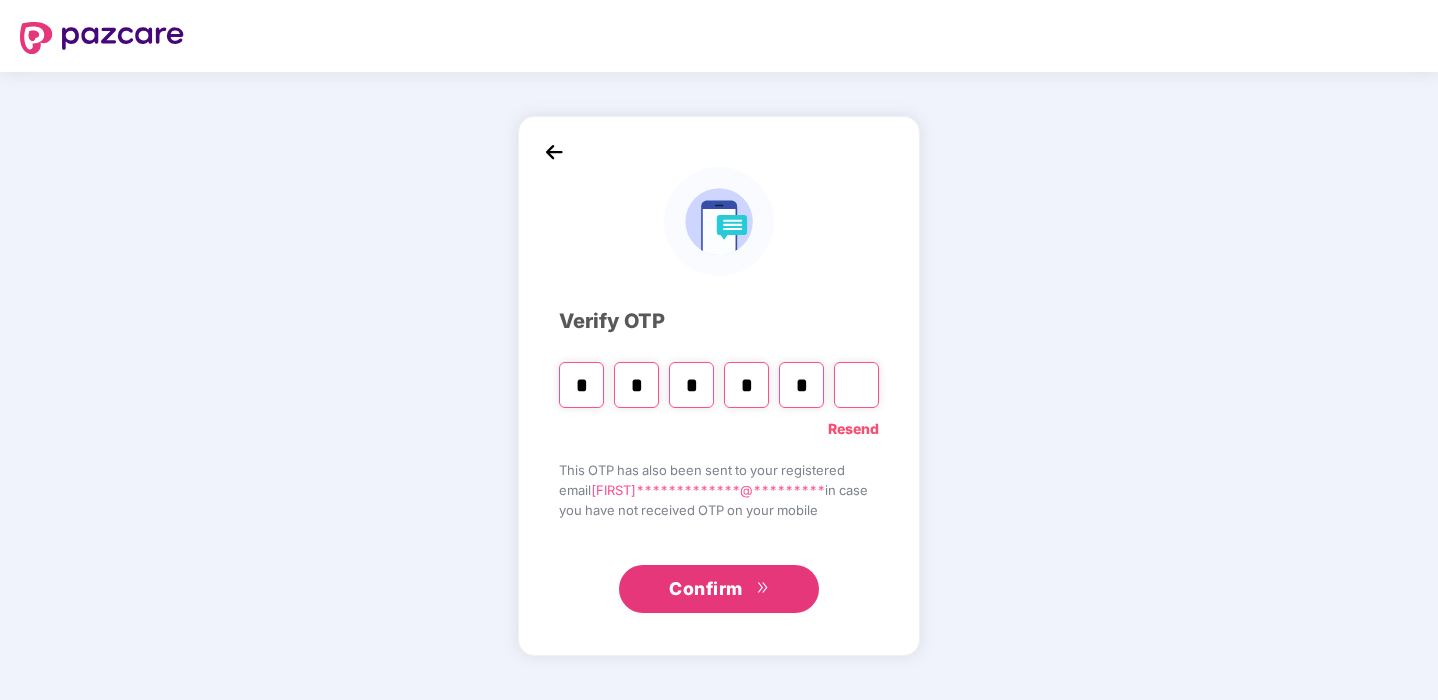 type on "*" 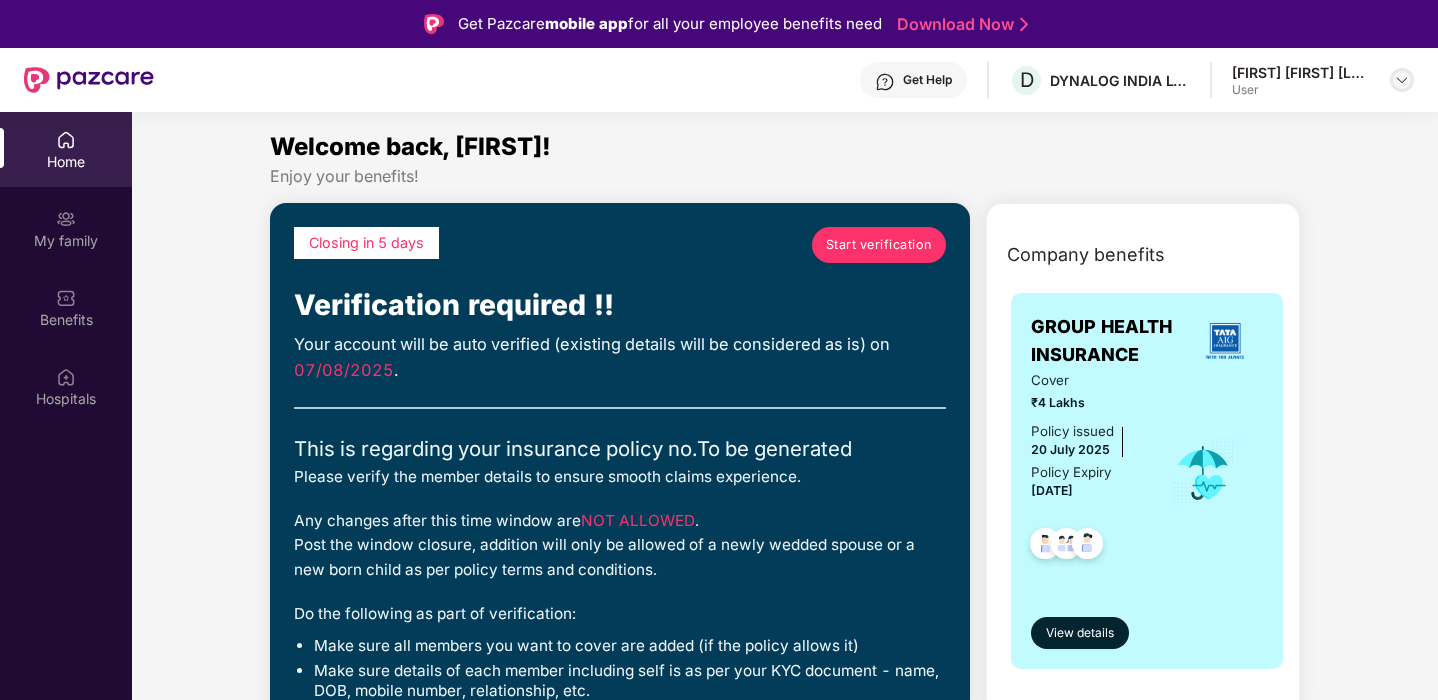 click at bounding box center [1402, 80] 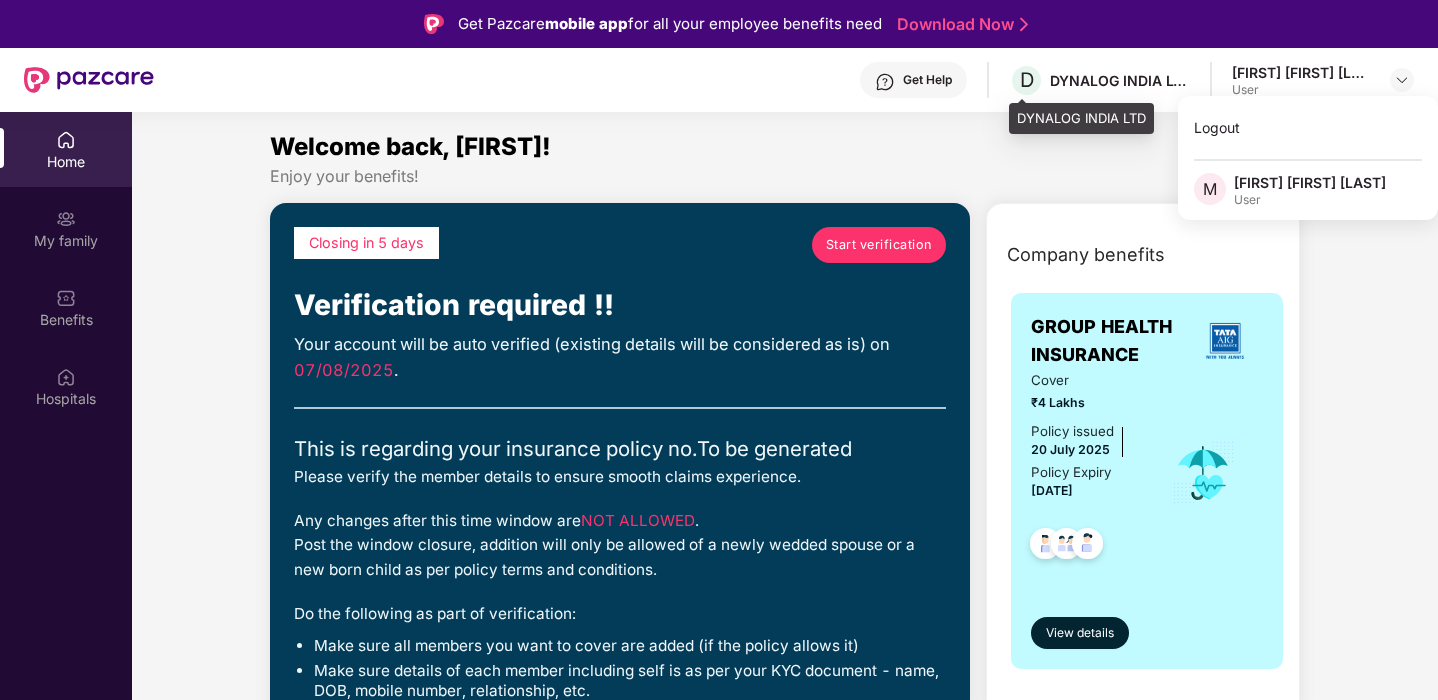 click on "D DYNALOG INDIA LTD" at bounding box center (1099, 80) 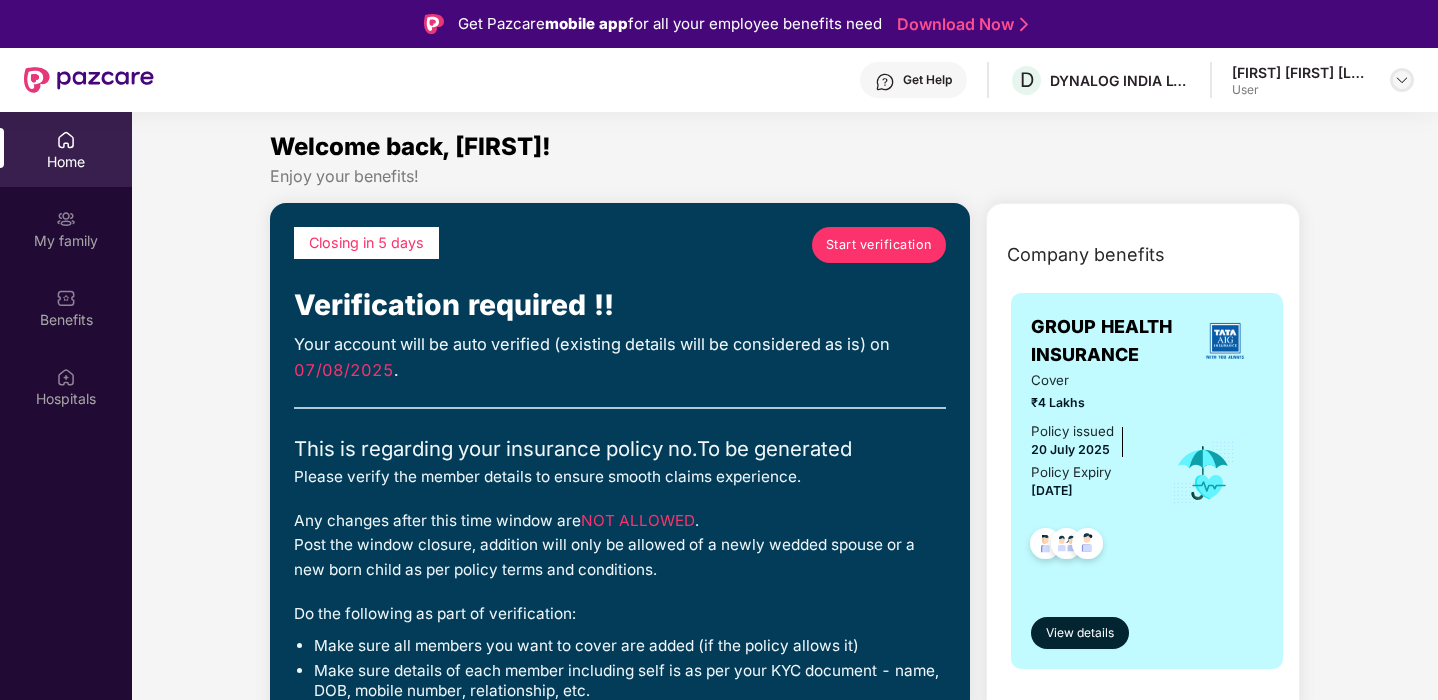 click at bounding box center (1402, 80) 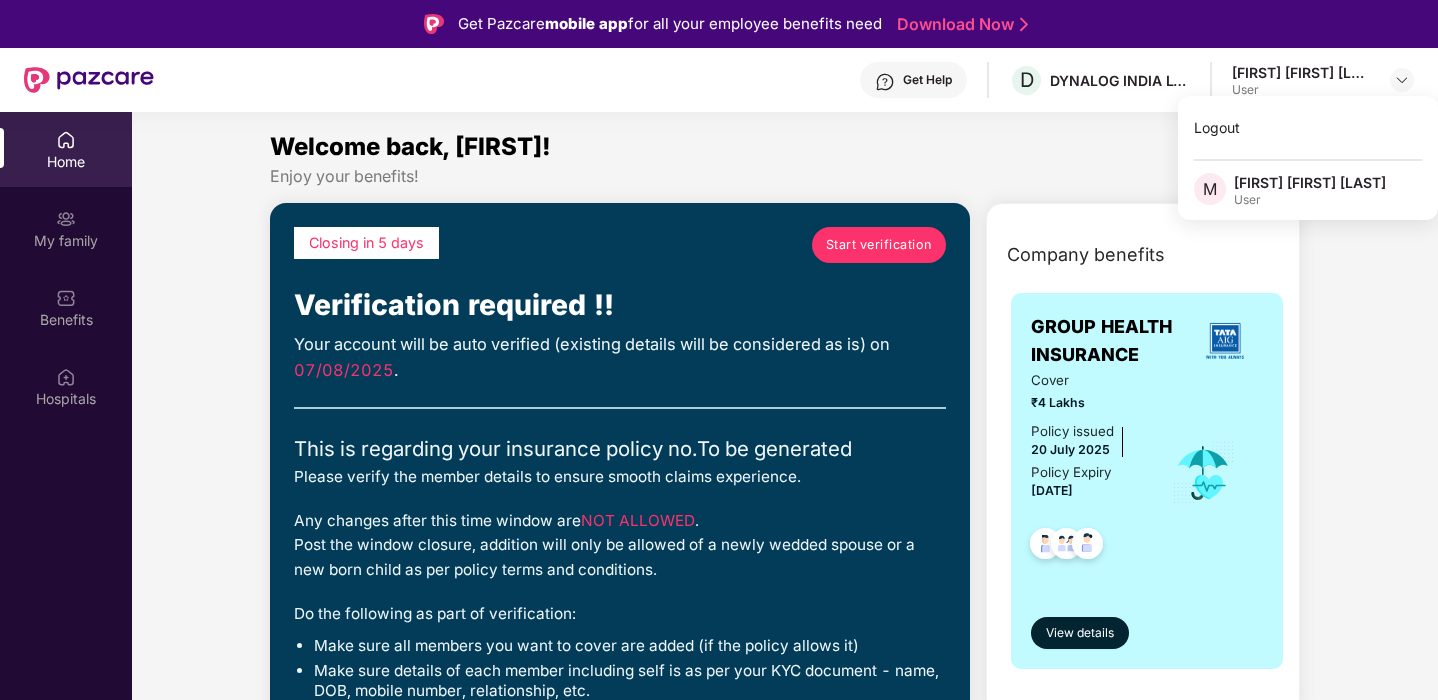 click on "Welcome back, [FIRST]! Enjoy your benefits! Closing in  5 days Start verification Verification required !!  Your account will be auto verified (existing details will be considered as is) on   [DATE] . This is regarding your insurance policy no.  To be generated Please verify the member details to ensure smooth claims experience. Any changes after this time window are  NOT ALLOWED .  Post the window closure, addition will only be allowed of a newly wedded spouse or a new born child as per policy terms and conditions. Do the following as part of verification: Make sure all members you want to cover are added (if the policy allows it) Make sure details of each member including self is as per your KYC document - name, DOB, mobile number, relationship, etc. Super-topup Insurance Increase your health insurance cover by Rs. 20L with PazCare’s super top-up plan. Know more  Starting from as low as ₹ 608.00 Buy Now Upto 45% off  on Fitpass pro annual membership plan Free Noise smartwatch          Buy Now Get" at bounding box center (785, 462) 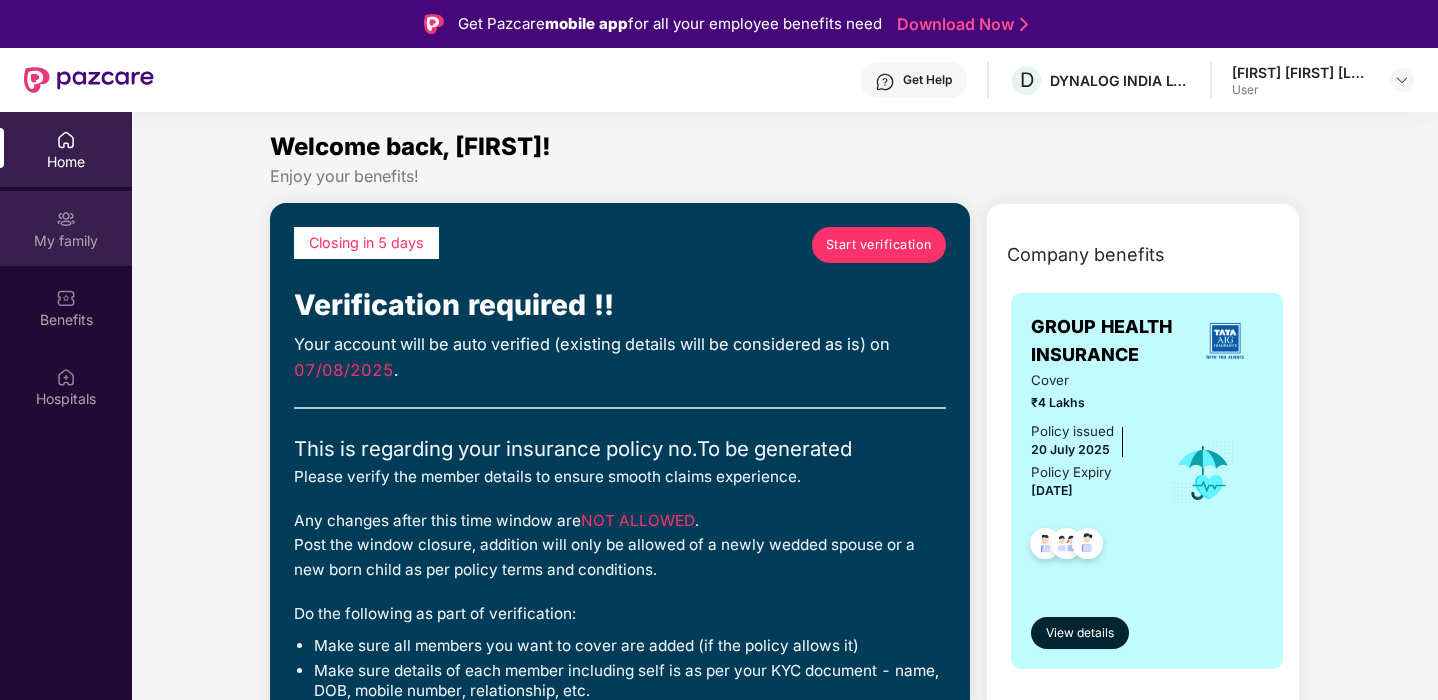 click at bounding box center [66, 219] 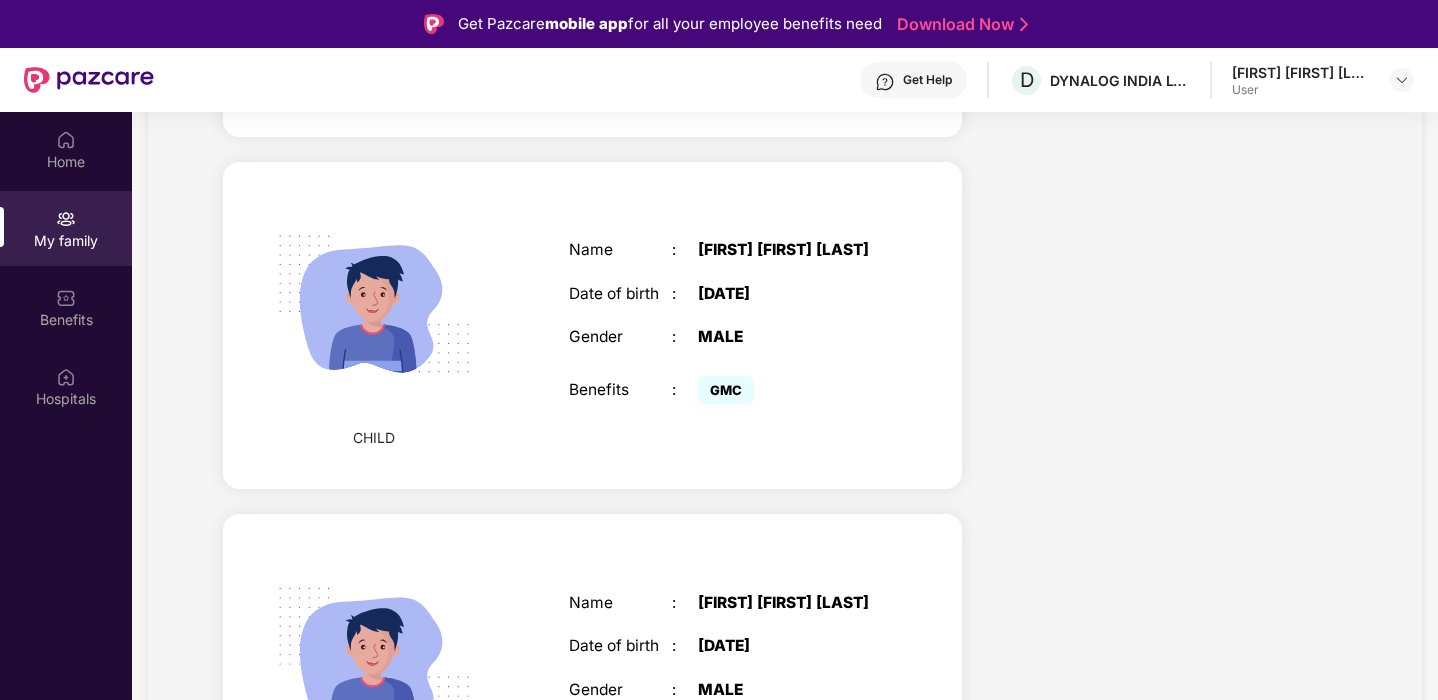 scroll, scrollTop: 1641, scrollLeft: 0, axis: vertical 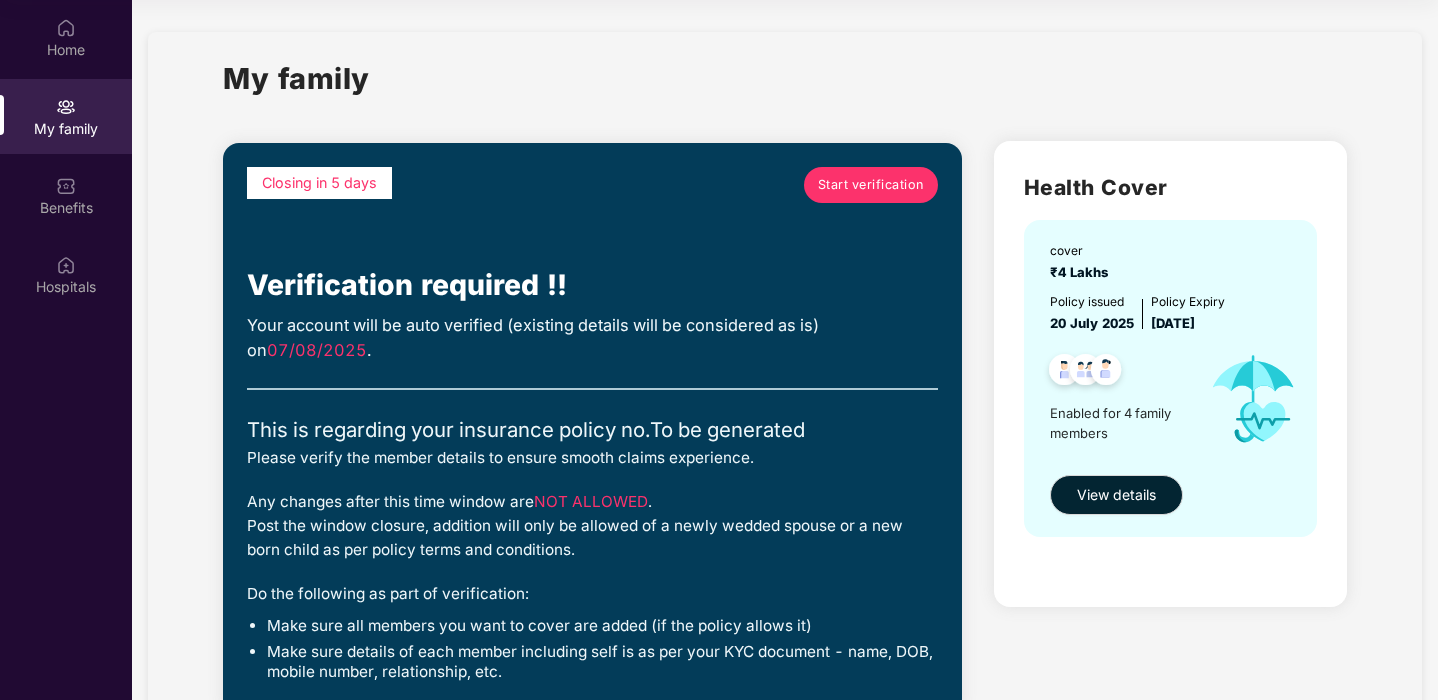 click on "Closing in  5 days Start verification Verification required !!  Your account will be auto verified (existing details will be considered as is) on  [DATE] . This is regarding your insurance policy no.  To be generated Please verify the member details to ensure smooth claims experience. Any changes after this time window are  NOT ALLOWED .  Post the window closure, addition will only be allowed of a newly wedded spouse or a new born child as per policy terms and conditions. Do the following as part of verification: Make sure all members you want to cover are added (if the policy allows it) Make sure details of each member including self is as per your KYC document - name, DOB, mobile number, relationship, etc." at bounding box center (592, 429) 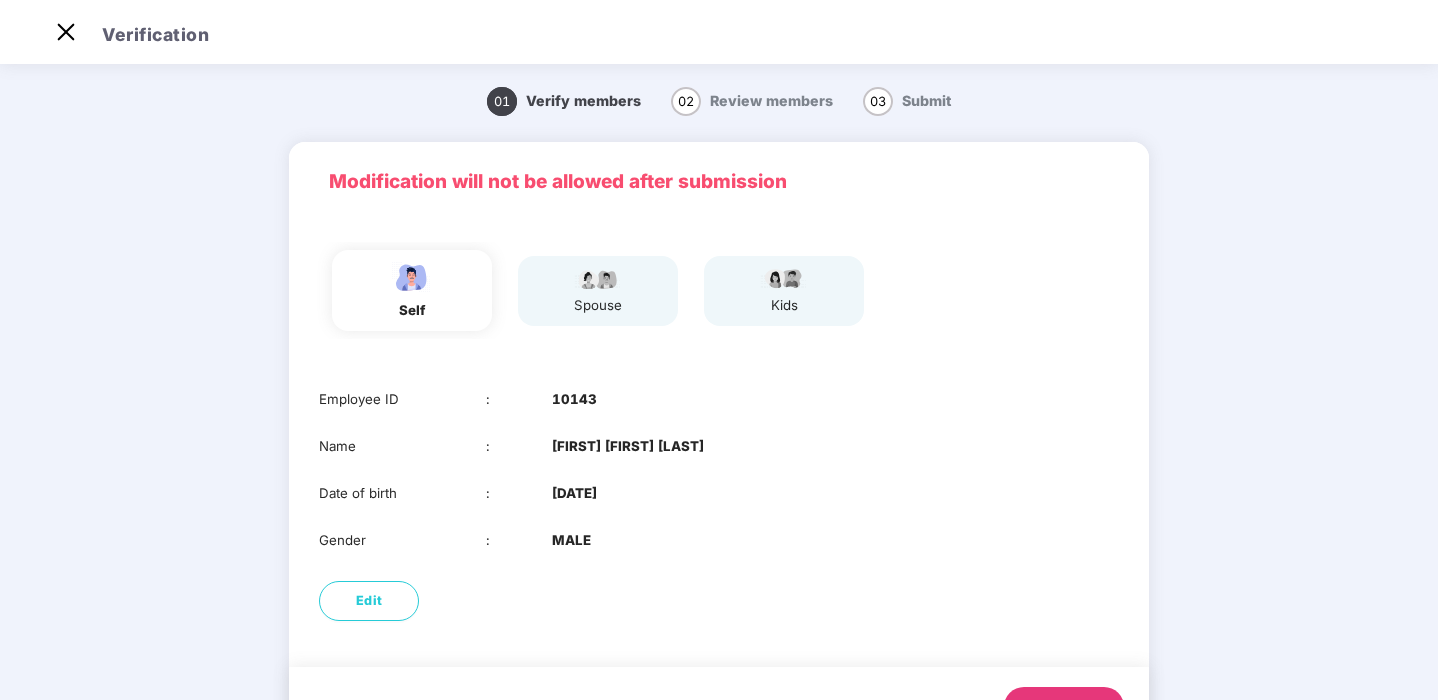 scroll, scrollTop: 93, scrollLeft: 0, axis: vertical 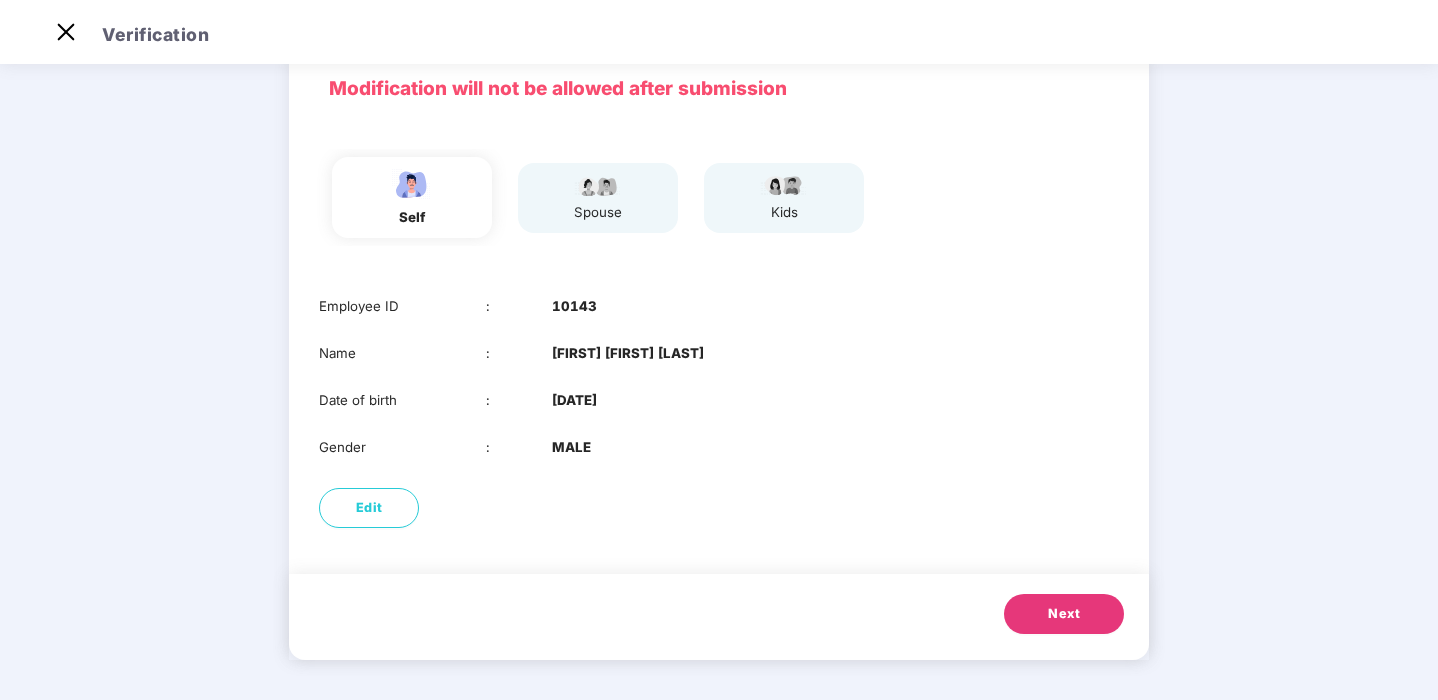 click on "spouse" at bounding box center [598, 212] 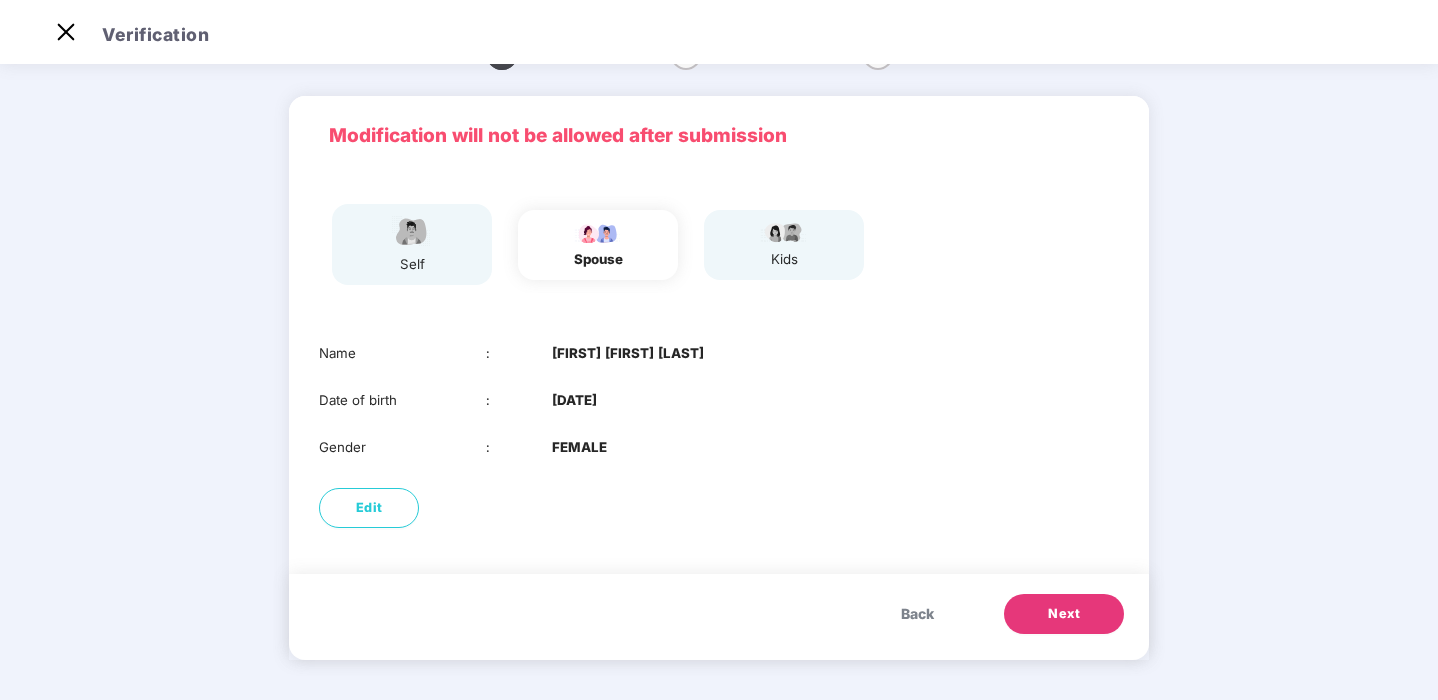 scroll, scrollTop: 46, scrollLeft: 0, axis: vertical 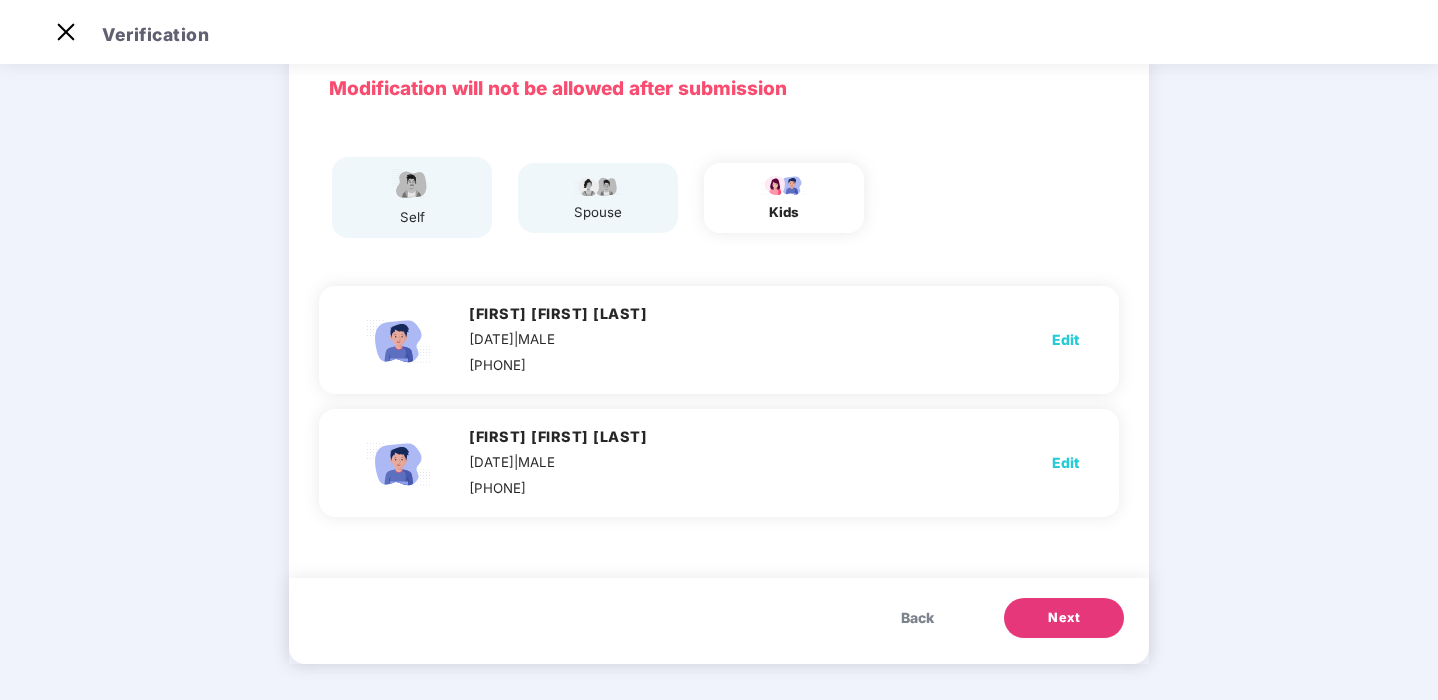 click on "Next" at bounding box center [1064, 618] 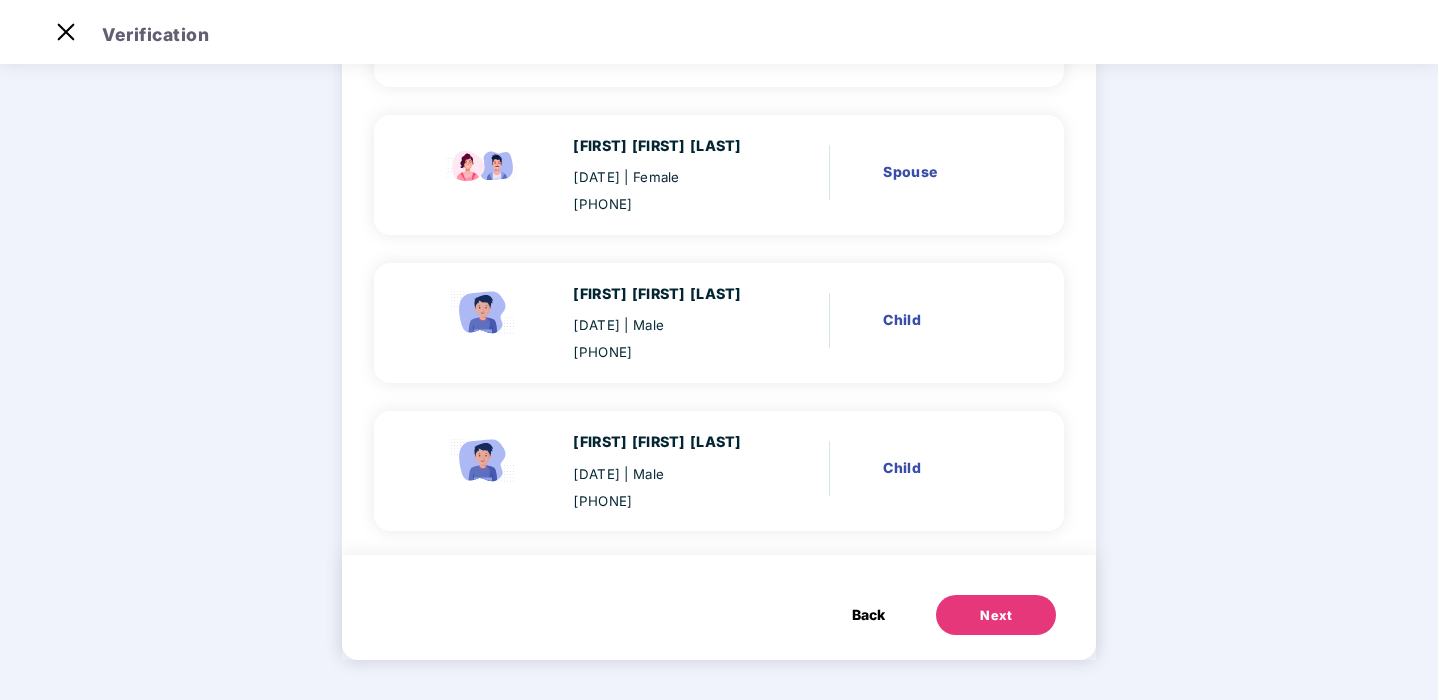 scroll, scrollTop: 366, scrollLeft: 0, axis: vertical 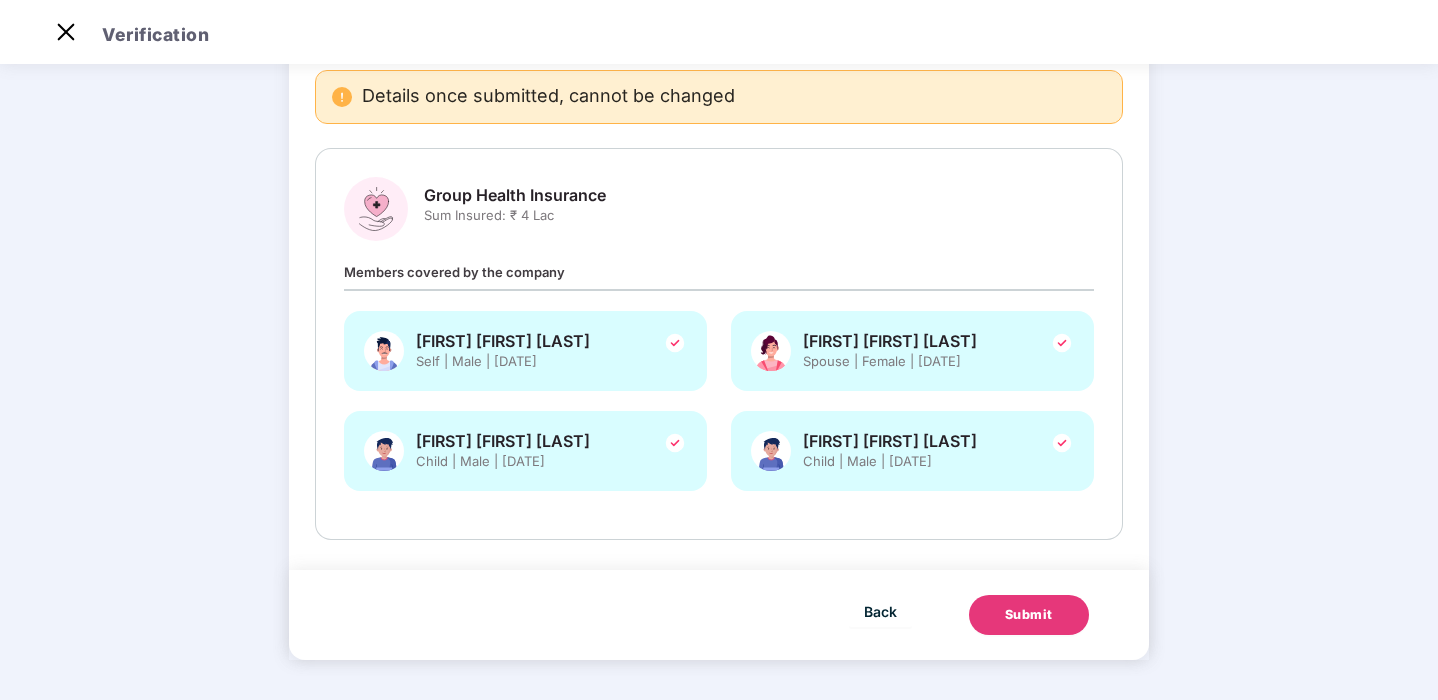 click on "Submit" at bounding box center [1029, 615] 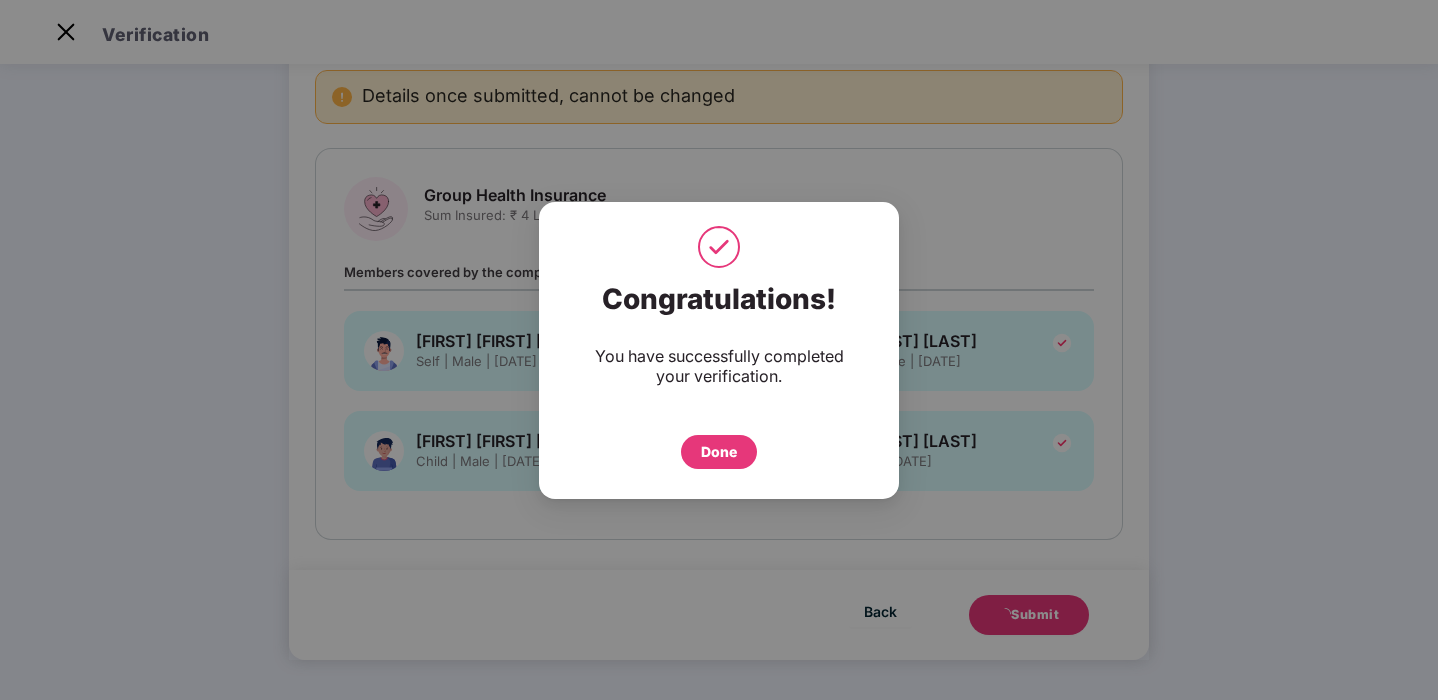 click on "Done" at bounding box center [719, 452] 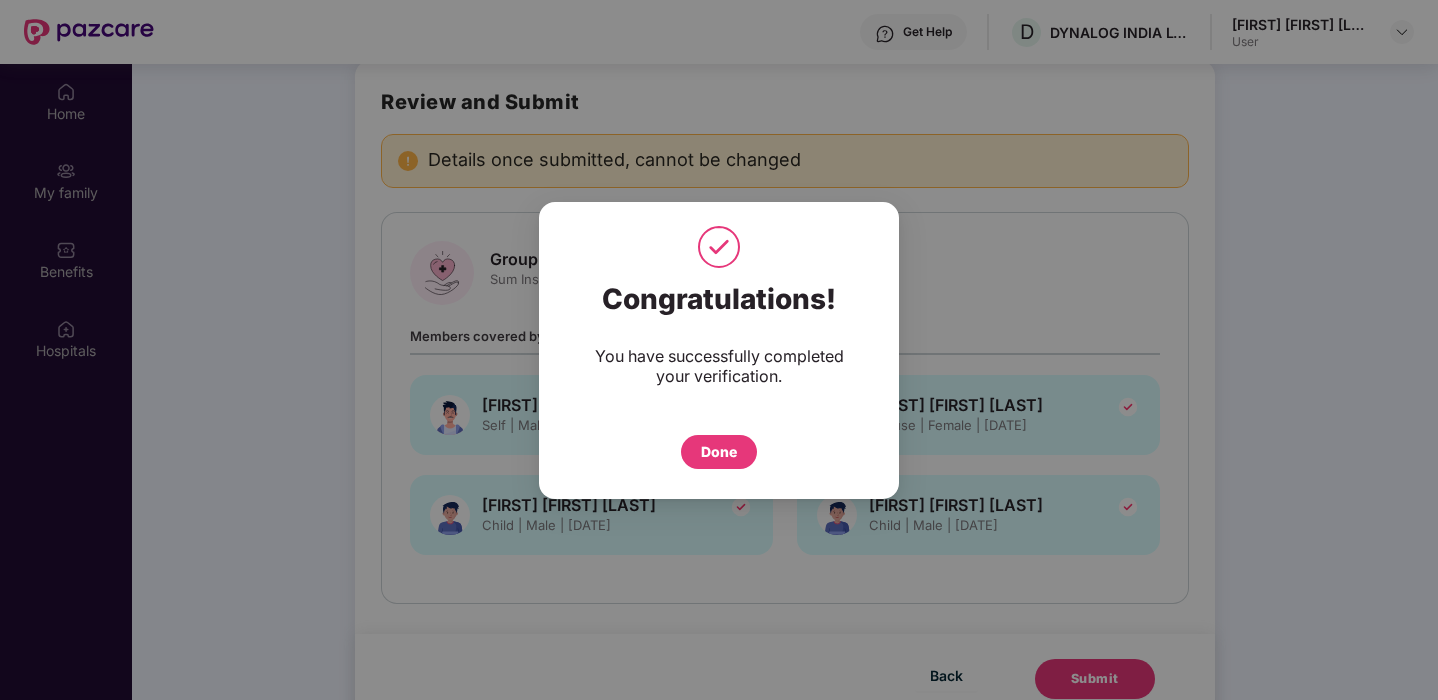 scroll, scrollTop: 112, scrollLeft: 0, axis: vertical 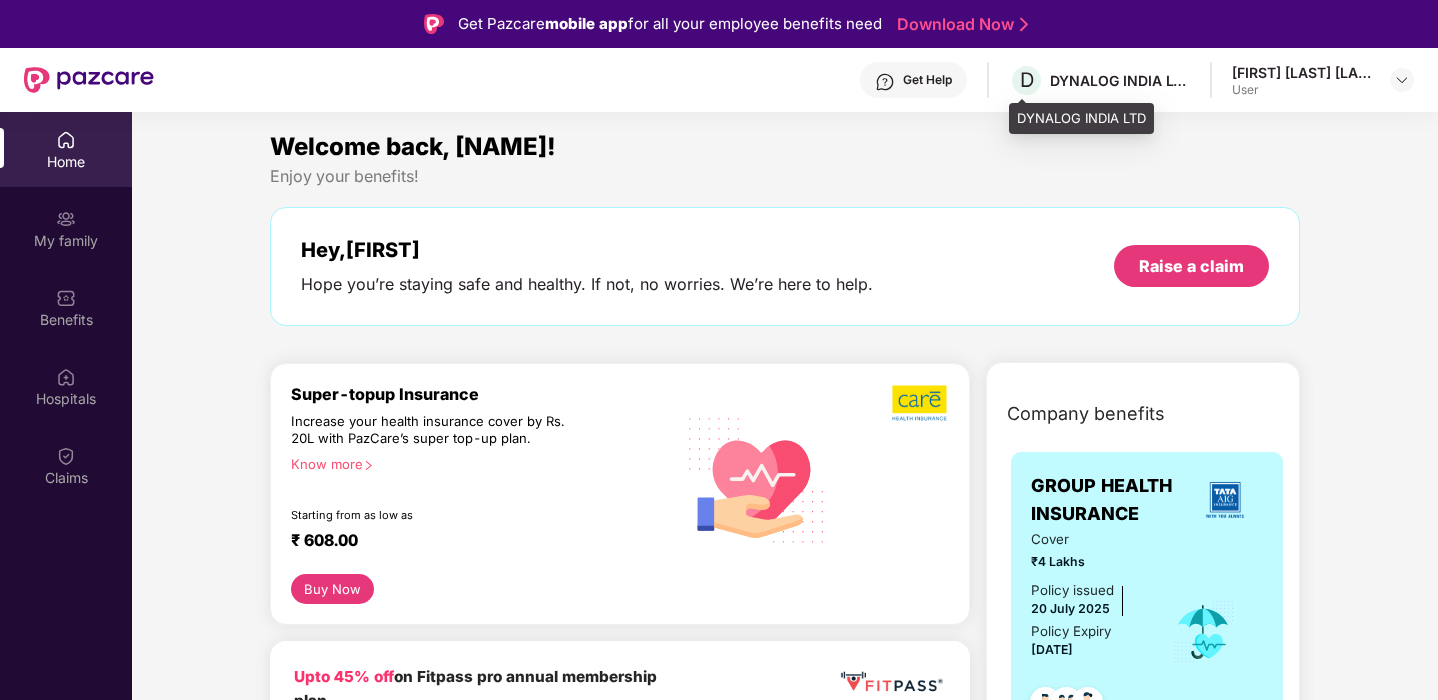 click on "DYNALOG INDIA LTD" at bounding box center (1120, 80) 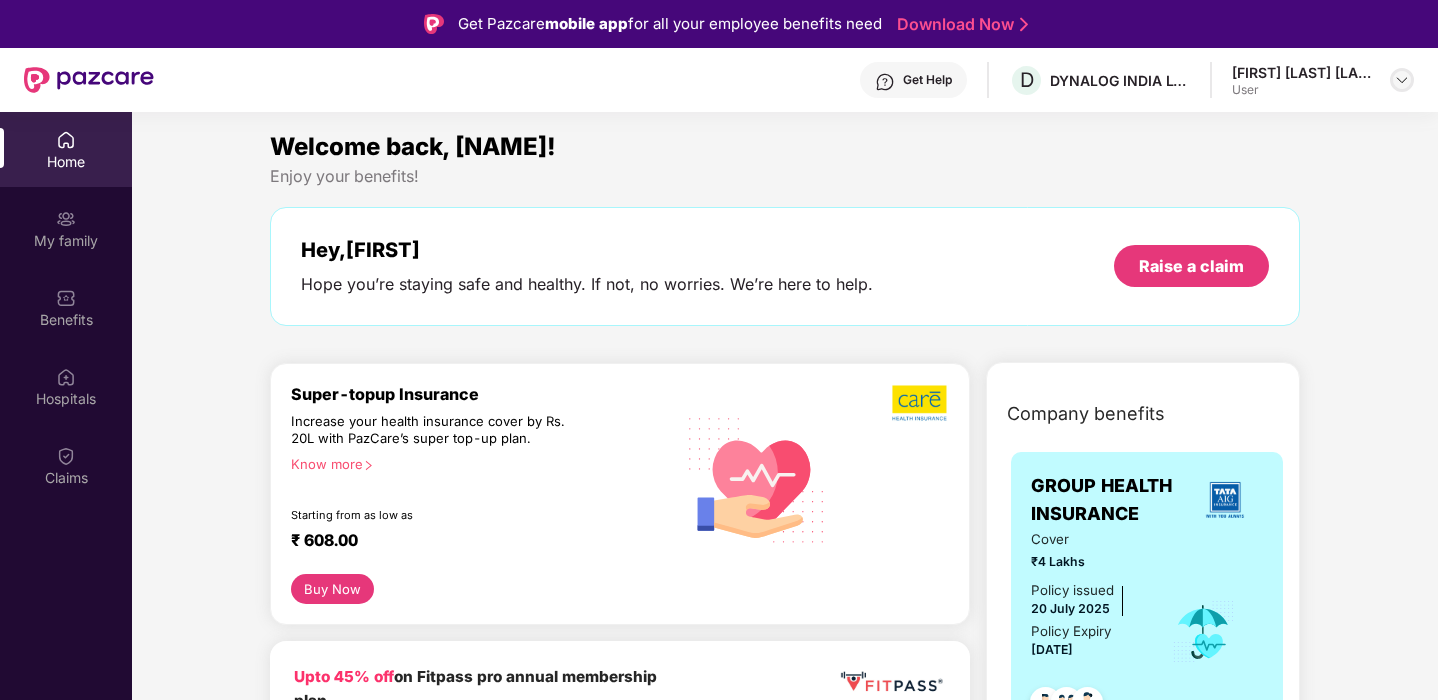 click at bounding box center (1402, 80) 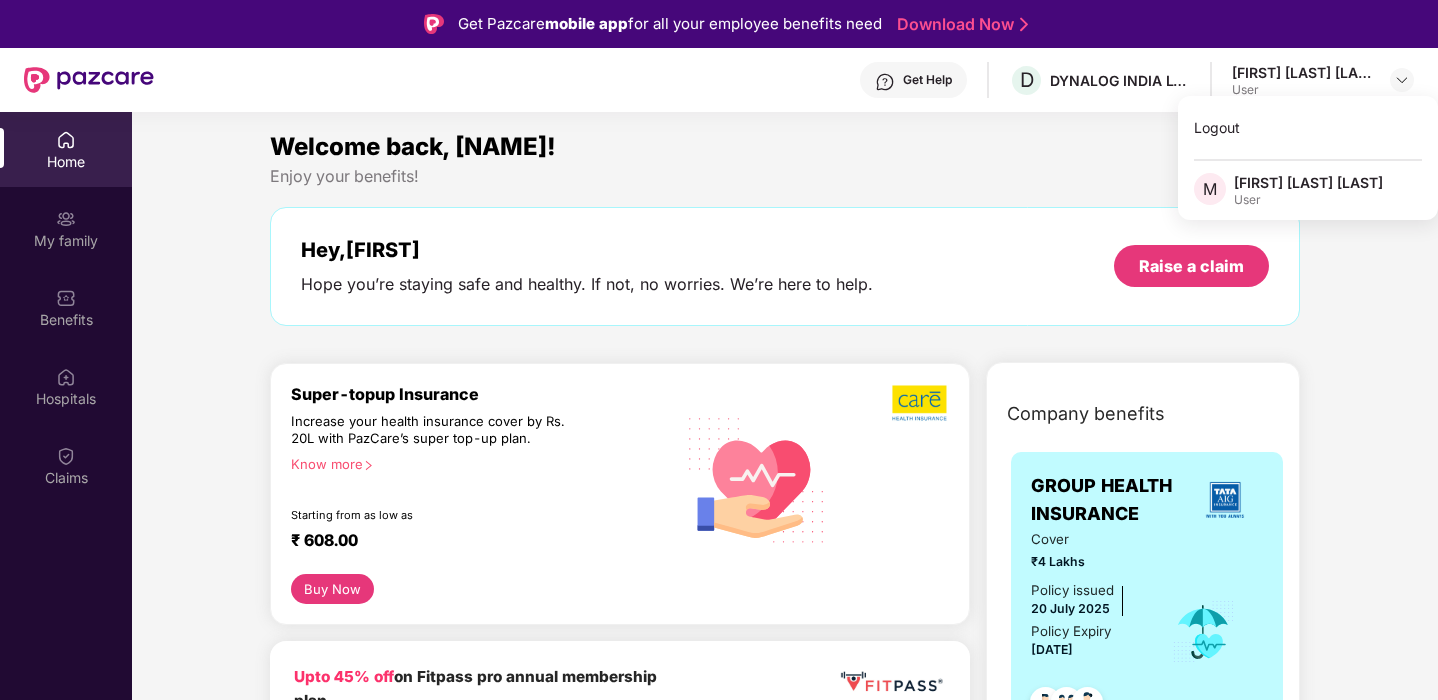 click on "Welcome back, [FIRST]!" at bounding box center (785, 147) 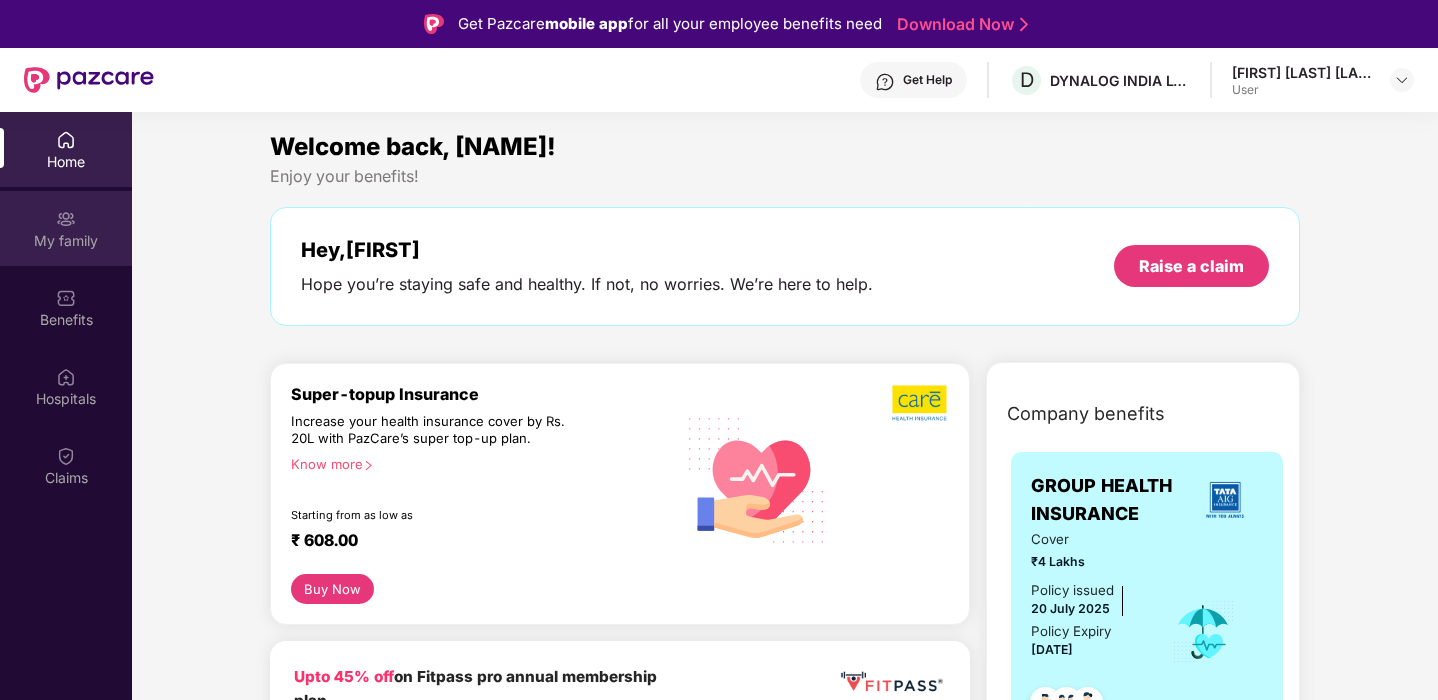 click on "My family" at bounding box center (66, 241) 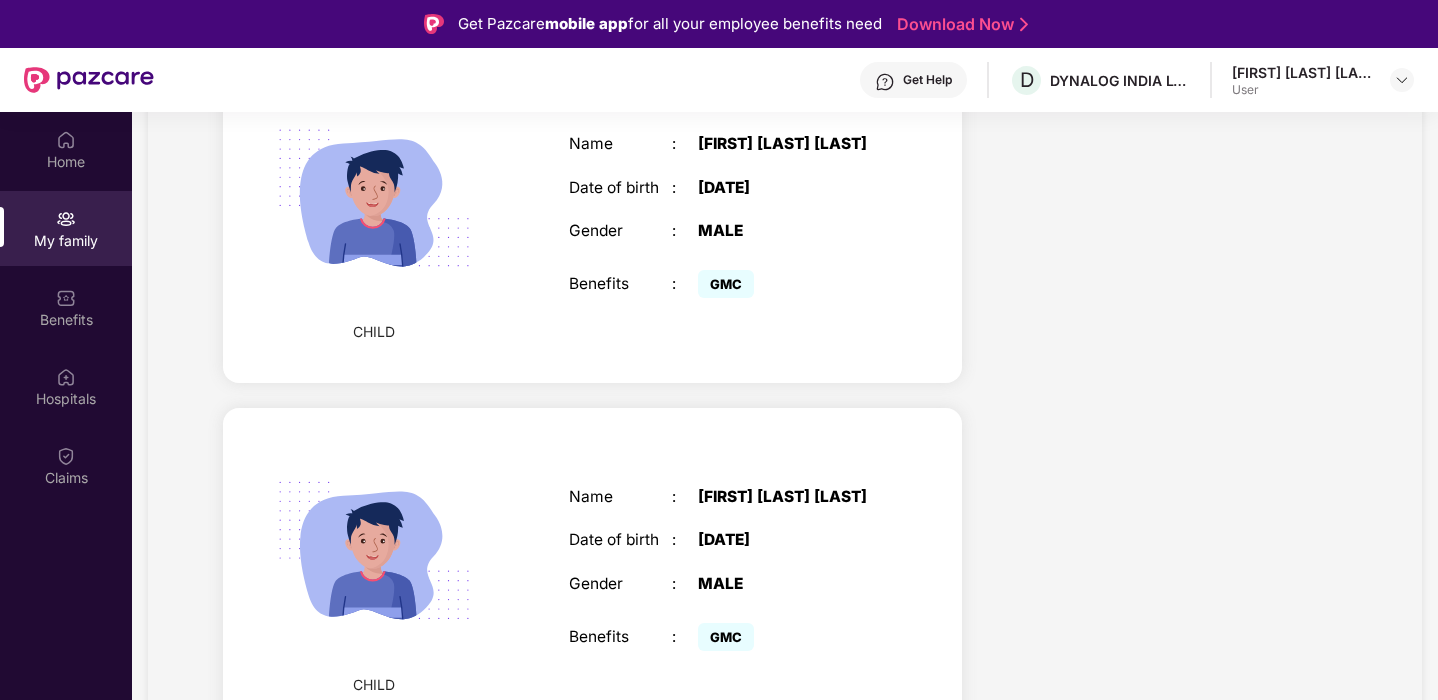 scroll, scrollTop: 1211, scrollLeft: 0, axis: vertical 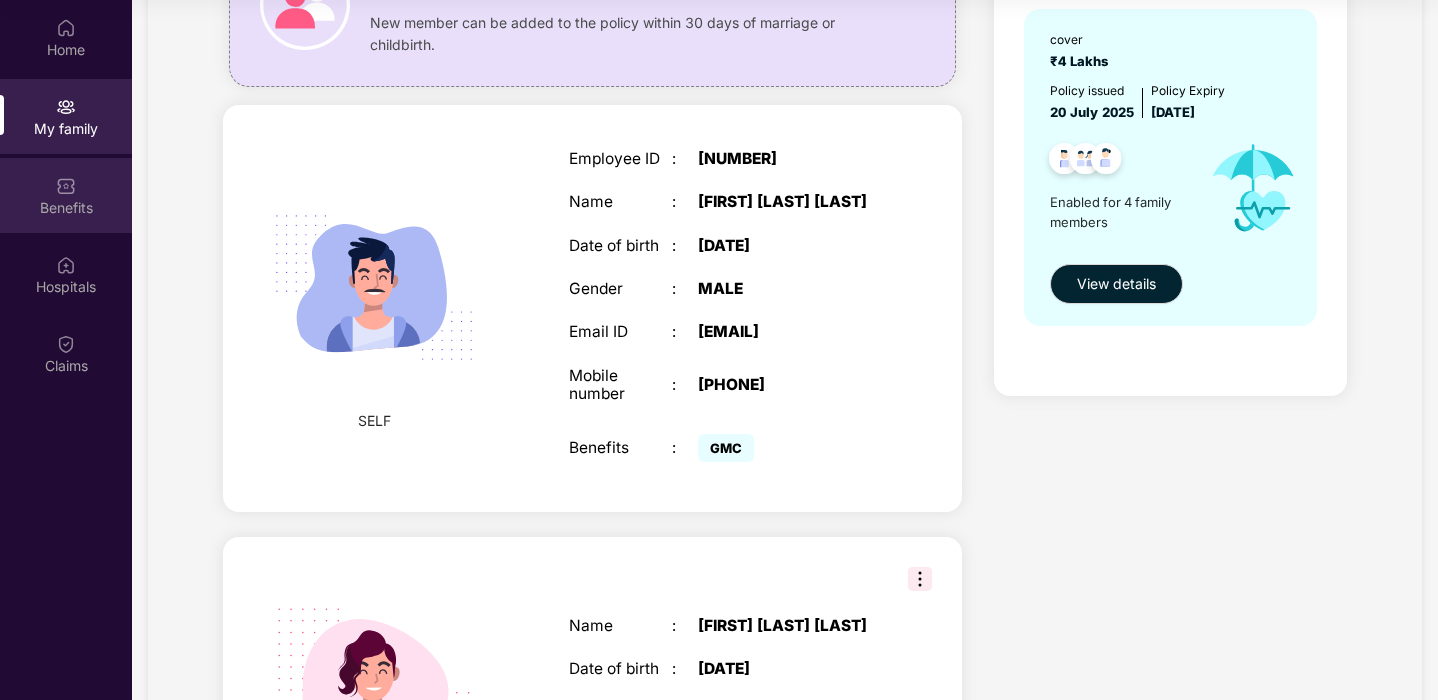 click on "Benefits" at bounding box center [66, 208] 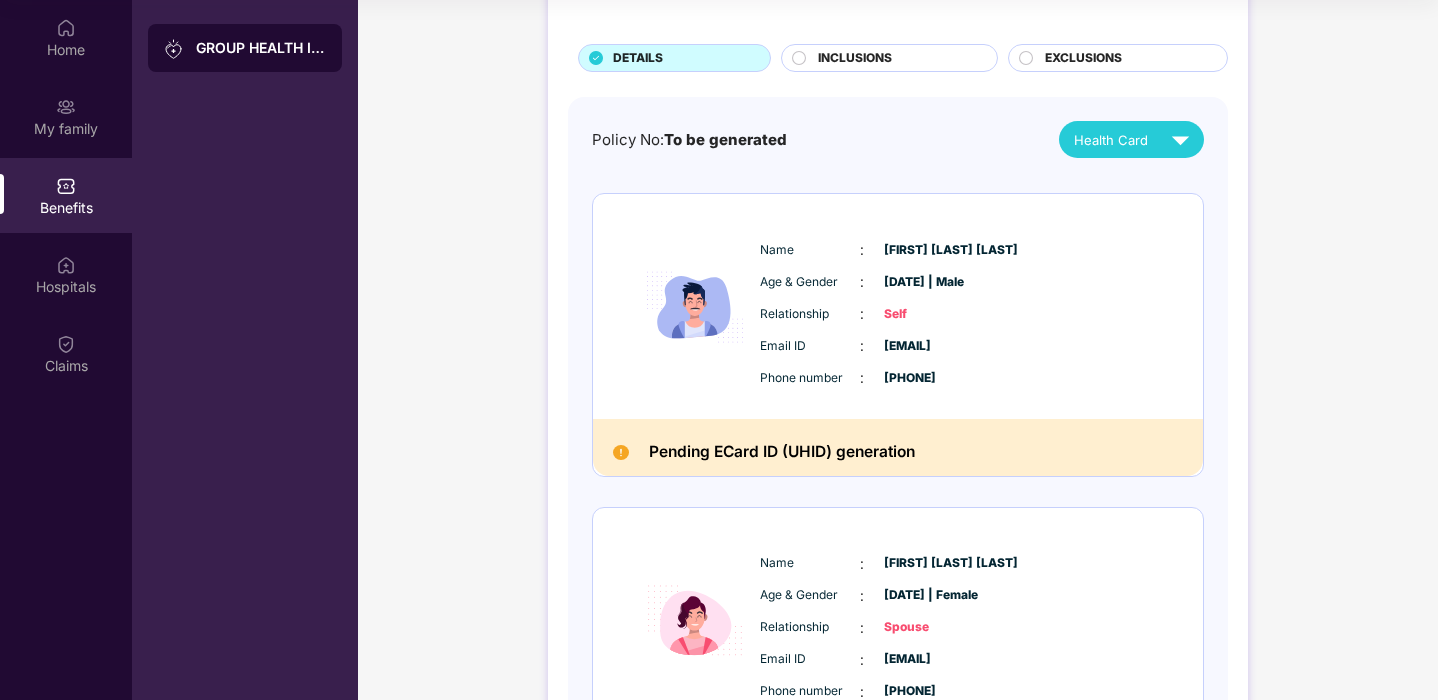 scroll, scrollTop: 0, scrollLeft: 0, axis: both 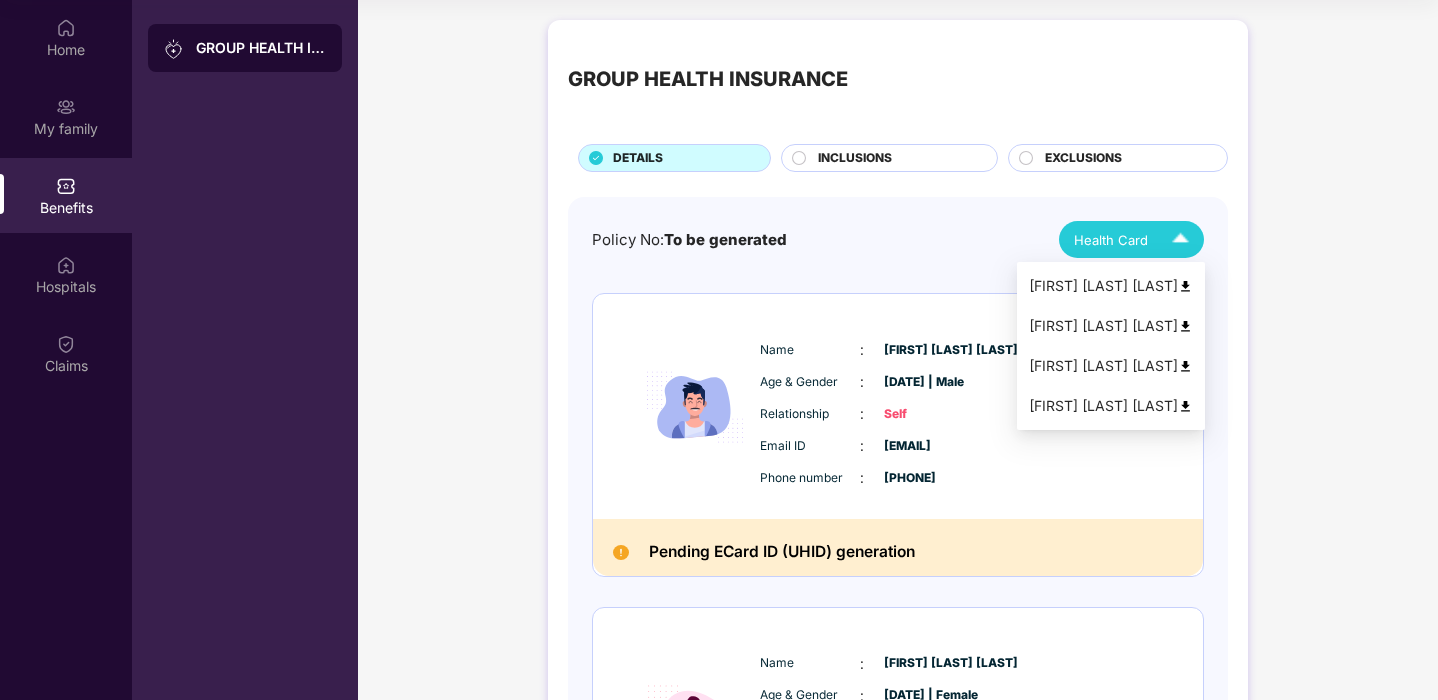 click at bounding box center [1180, 239] 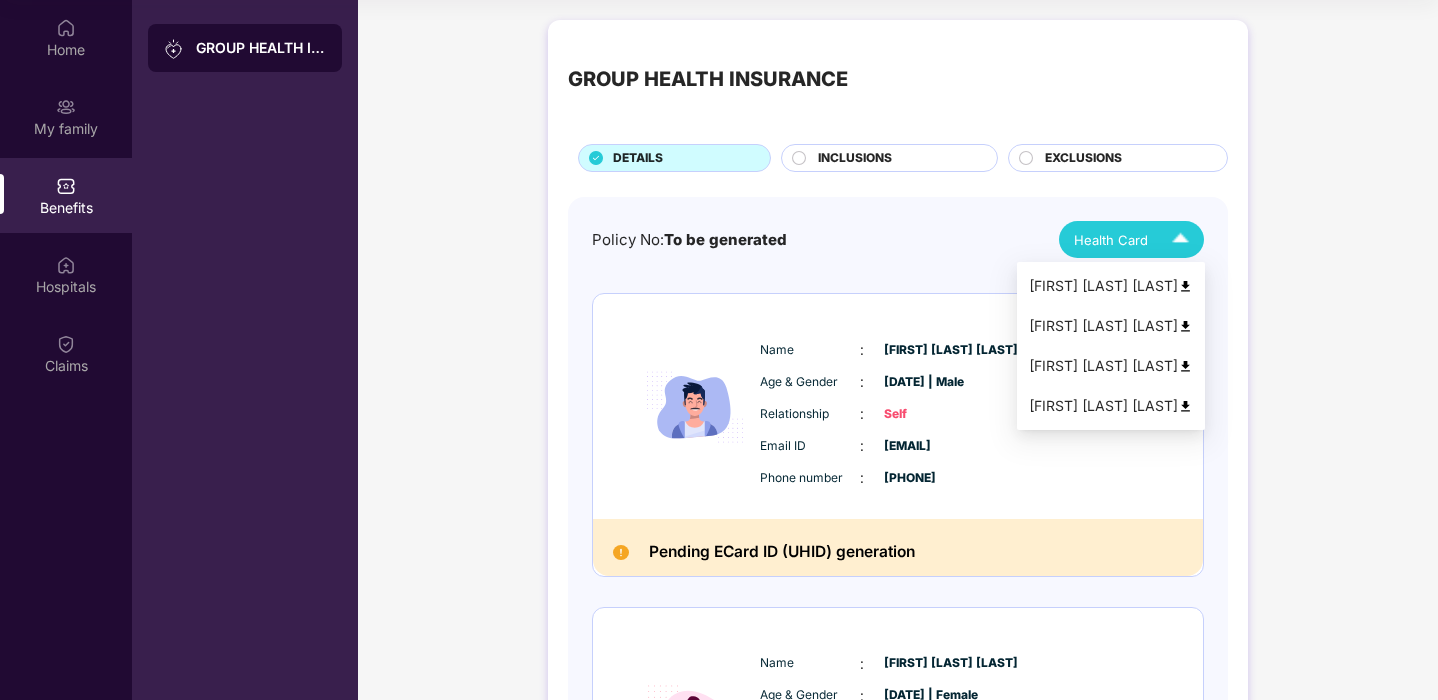 click at bounding box center (1185, 286) 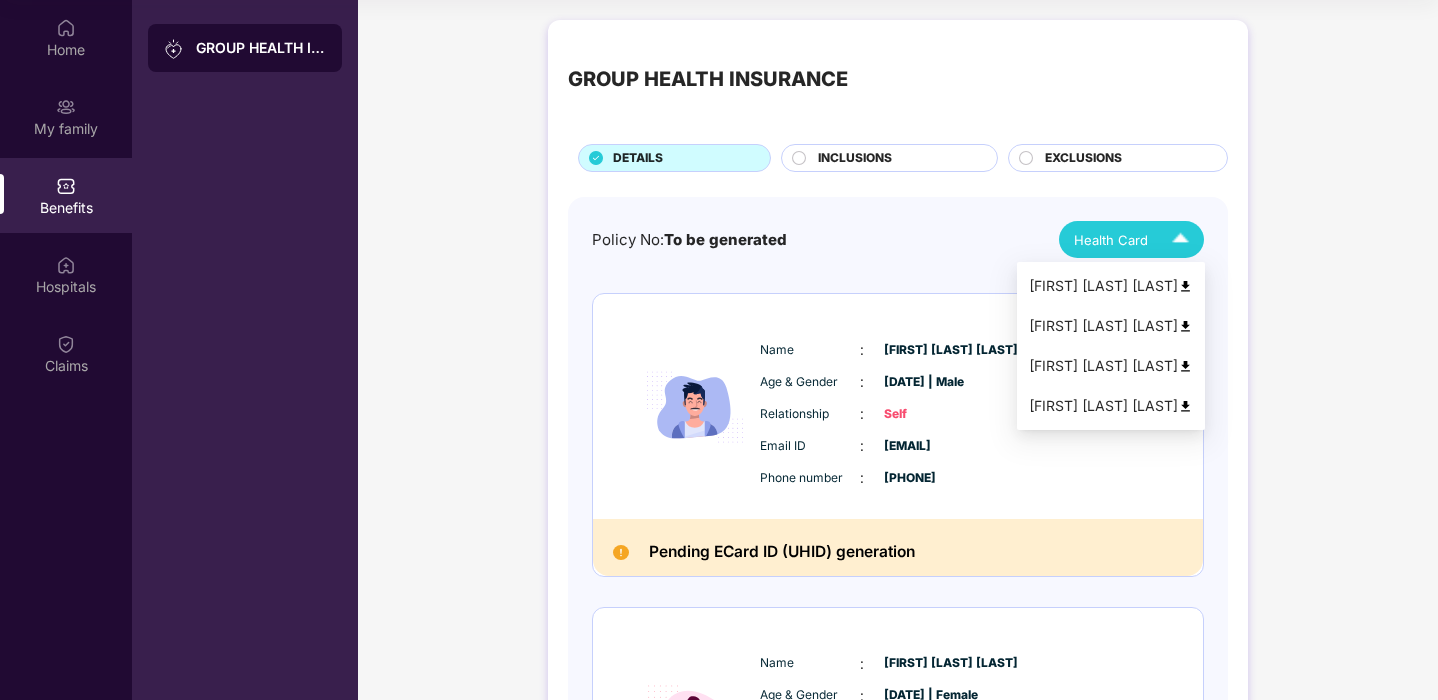 click at bounding box center (1185, 406) 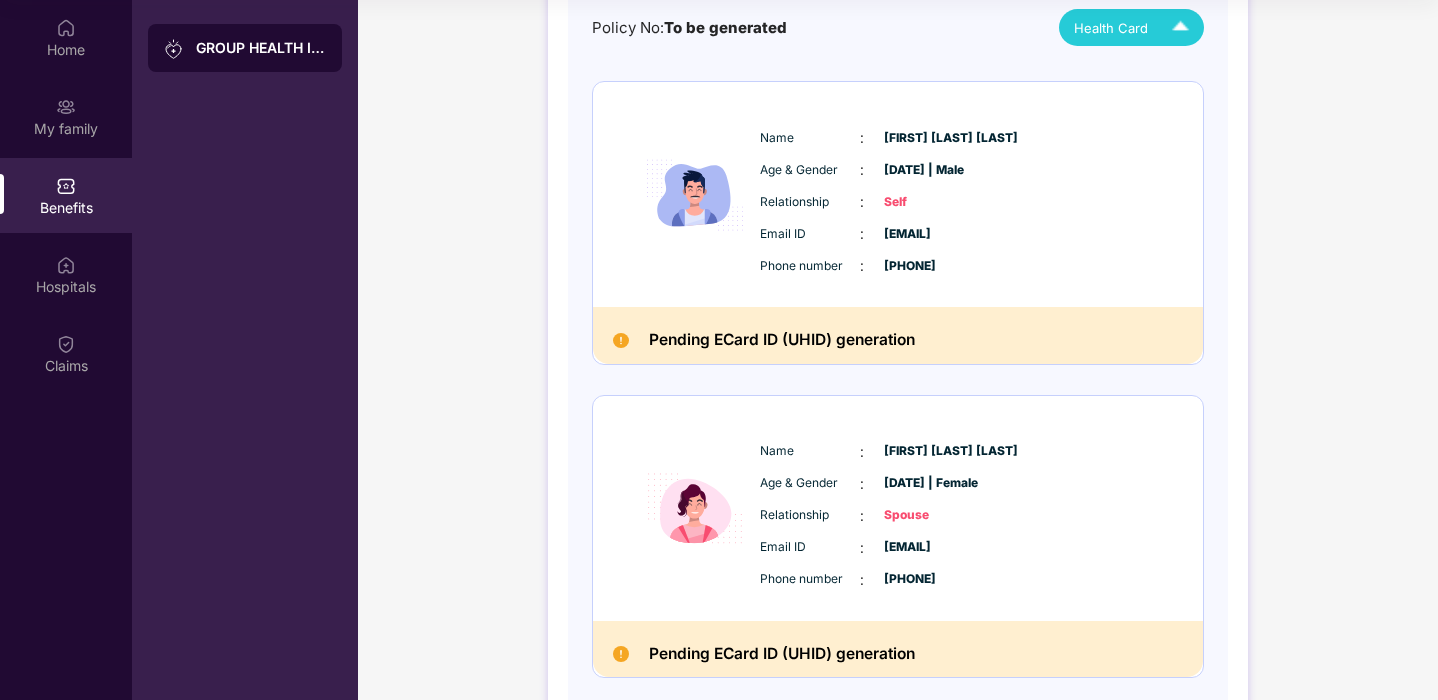 scroll, scrollTop: 0, scrollLeft: 0, axis: both 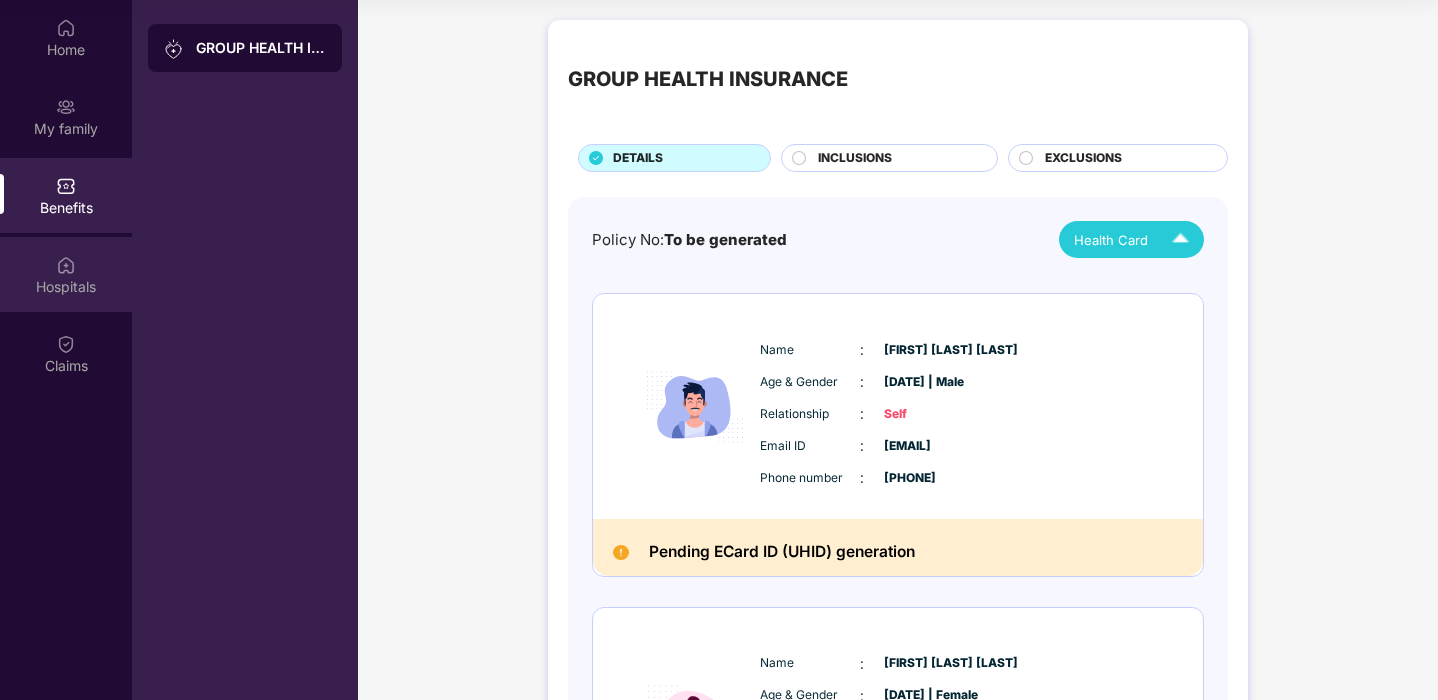 click at bounding box center (66, 265) 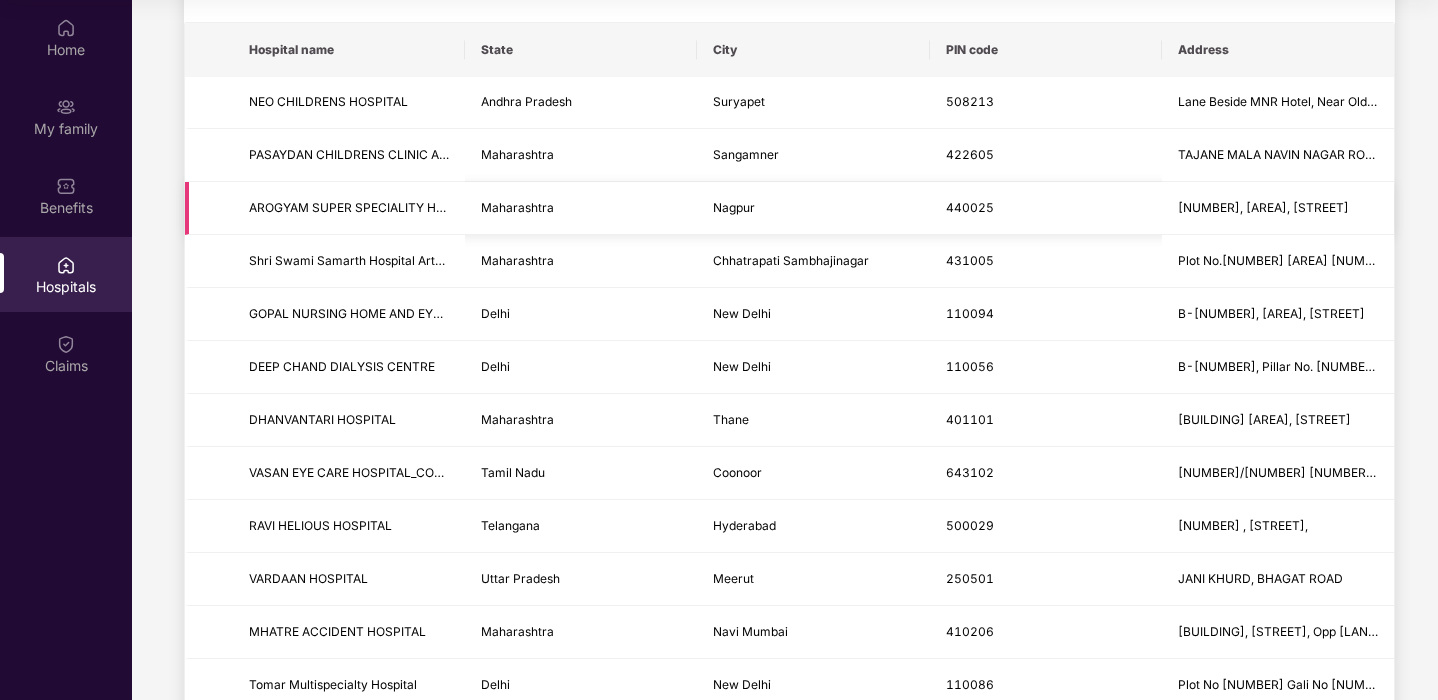 scroll, scrollTop: 0, scrollLeft: 0, axis: both 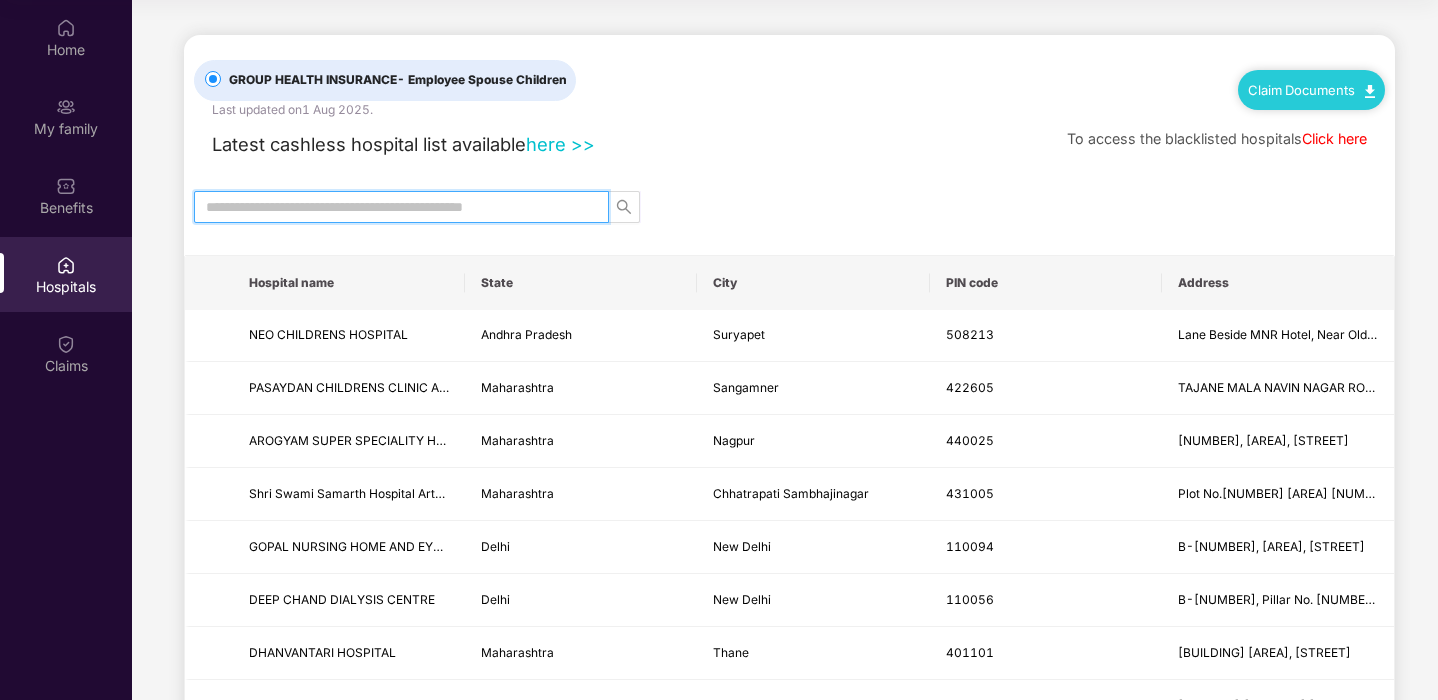 click at bounding box center (393, 207) 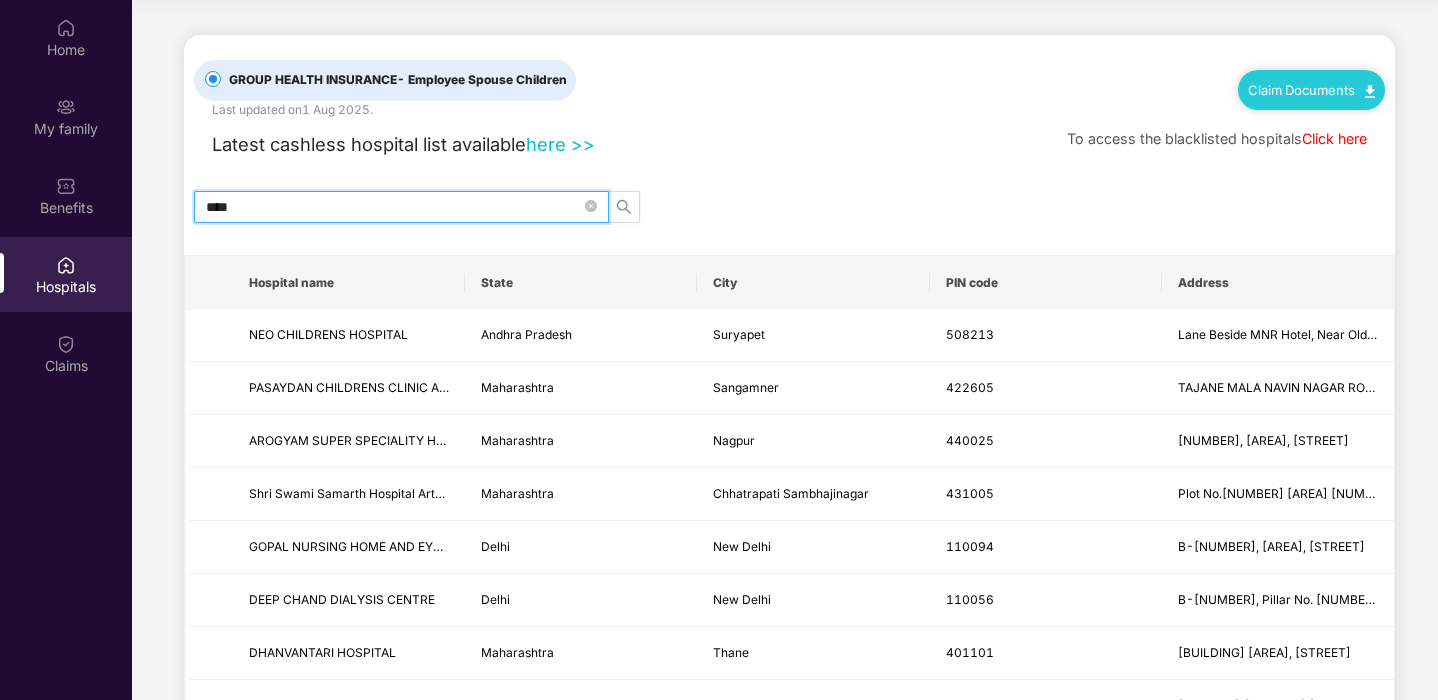 type on "****" 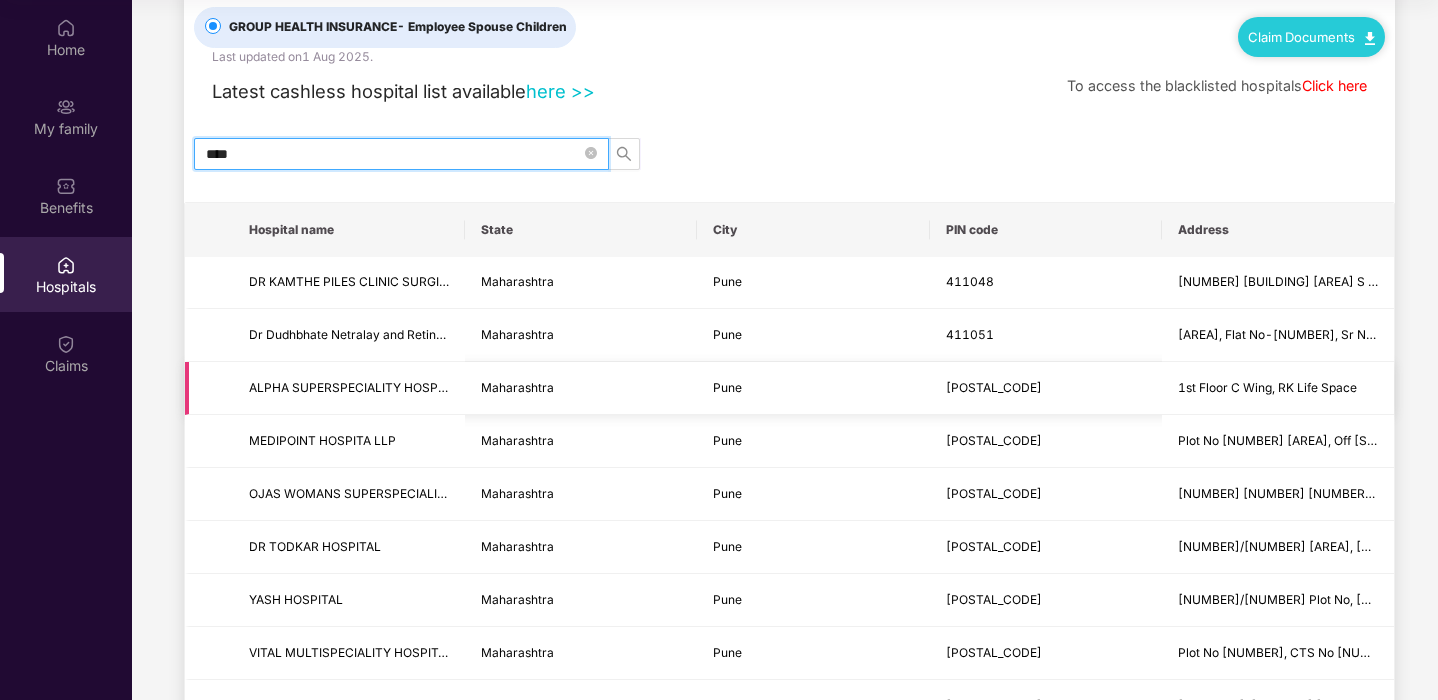 scroll, scrollTop: 0, scrollLeft: 0, axis: both 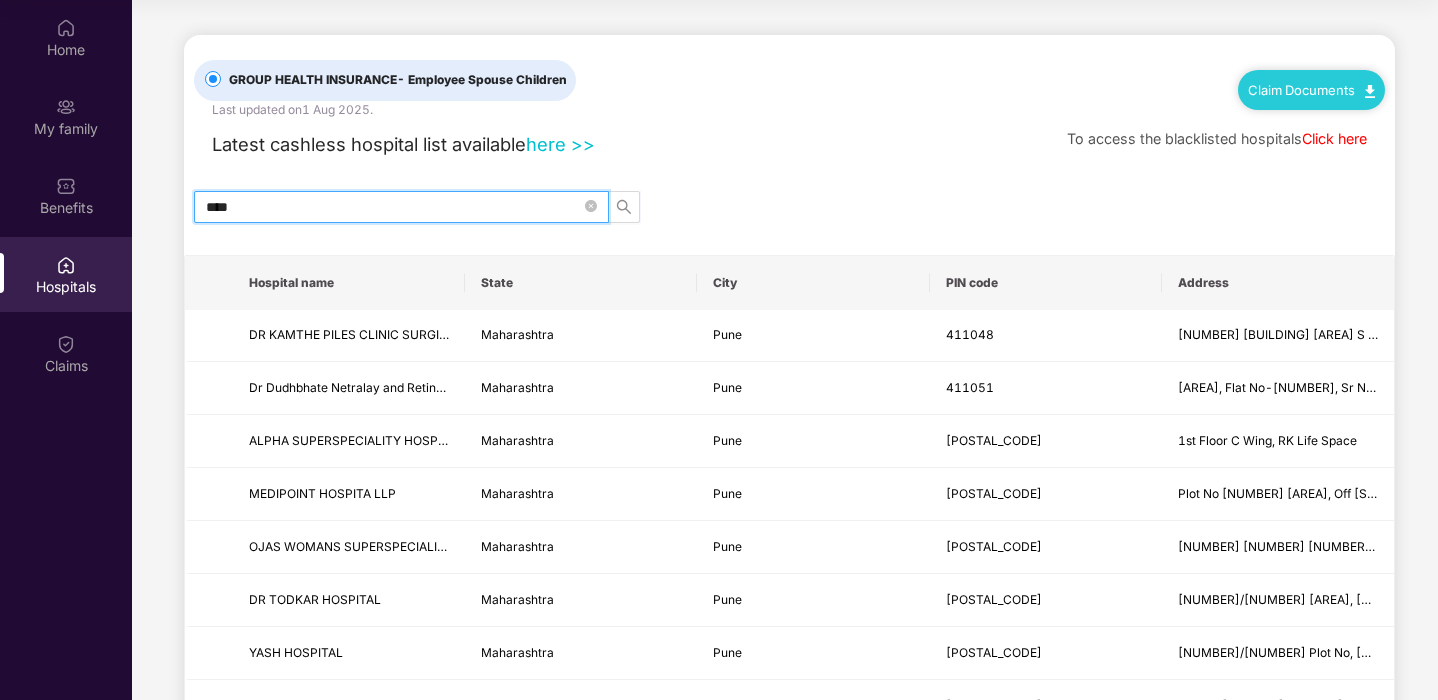 drag, startPoint x: 286, startPoint y: 210, endPoint x: 161, endPoint y: 210, distance: 125 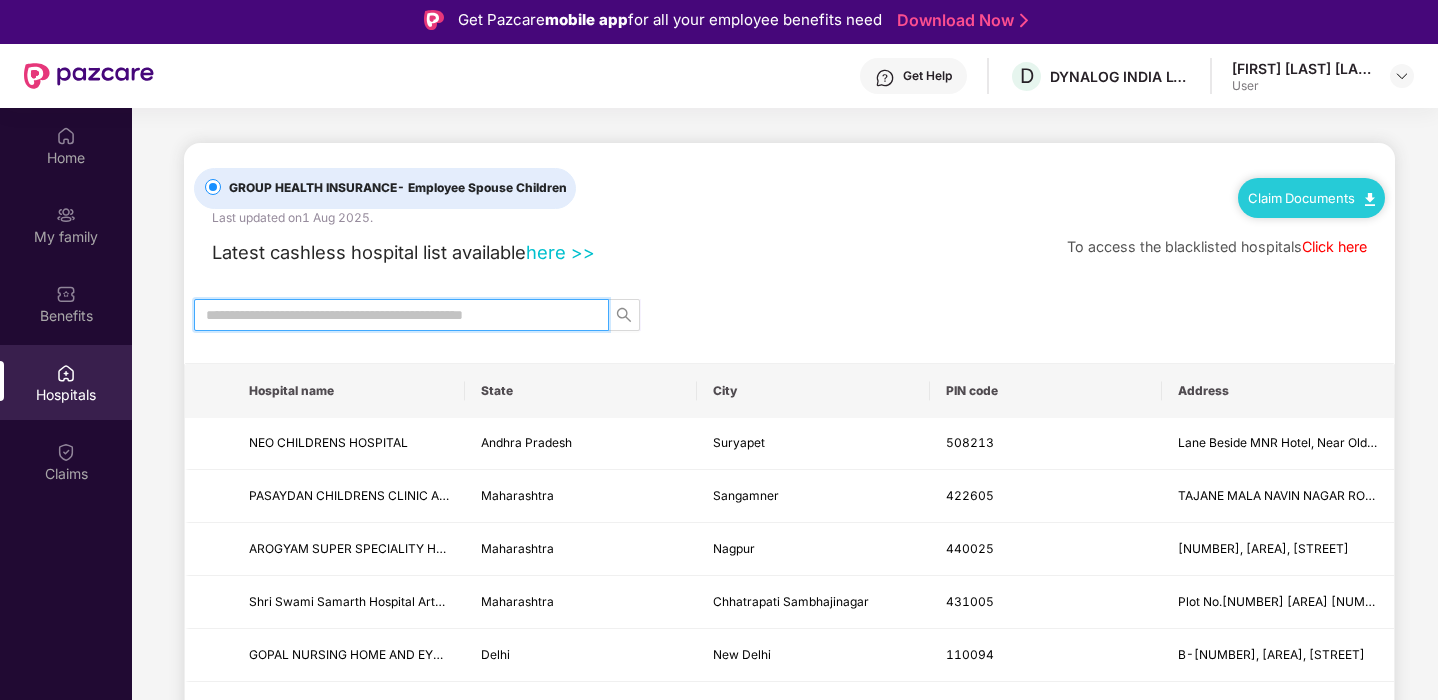scroll, scrollTop: 0, scrollLeft: 0, axis: both 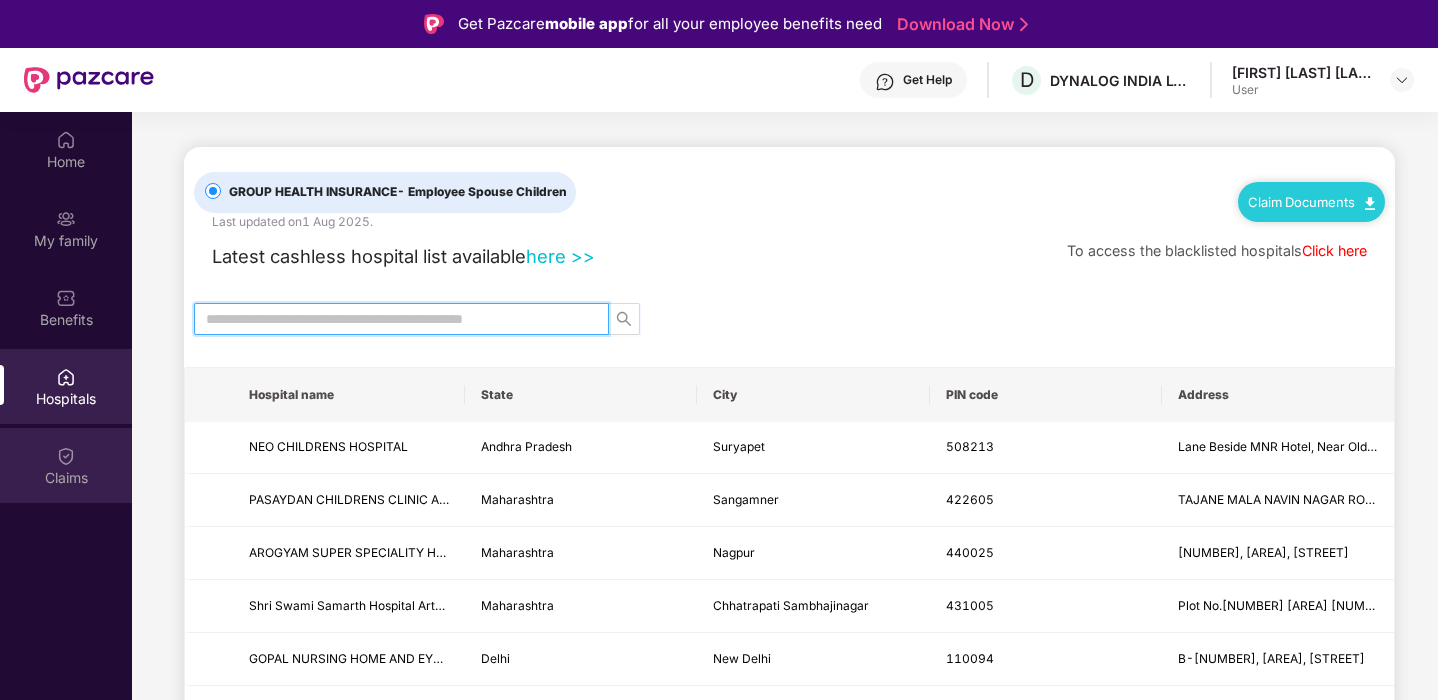 click at bounding box center [66, 456] 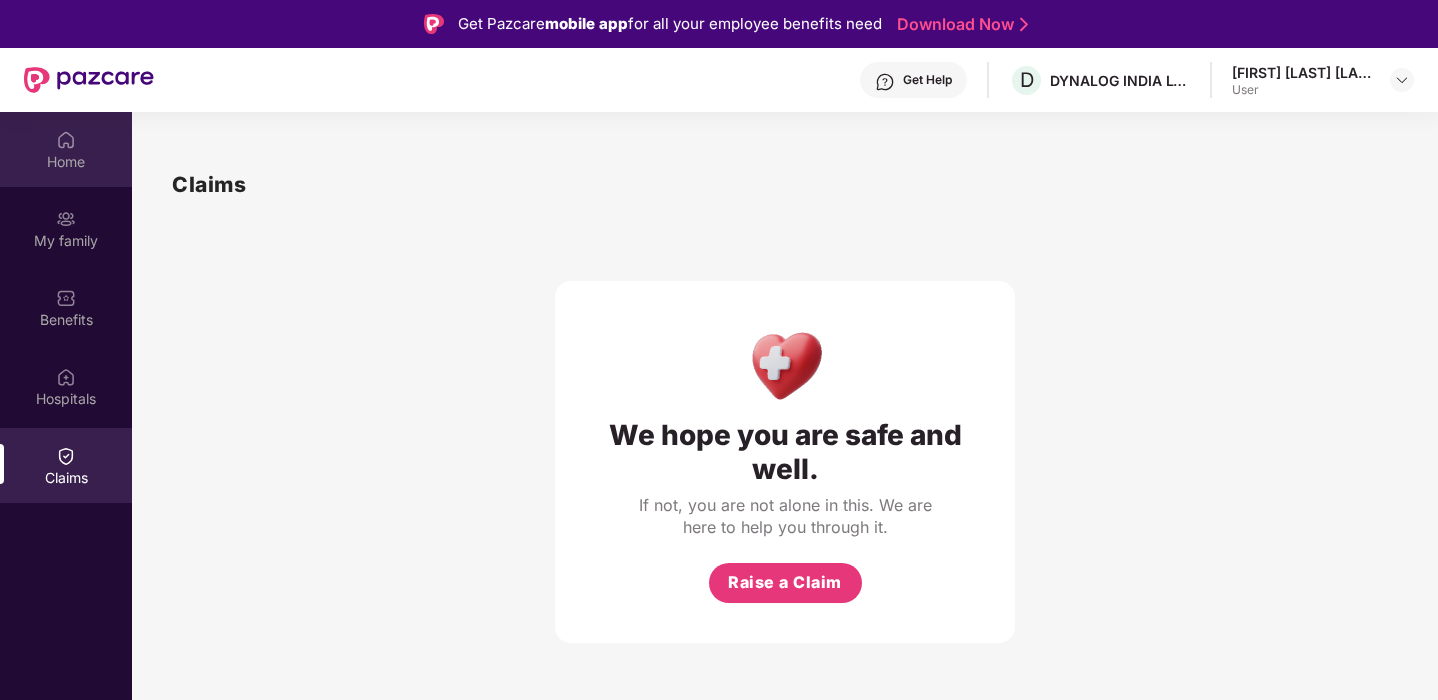 click on "Home" at bounding box center [66, 162] 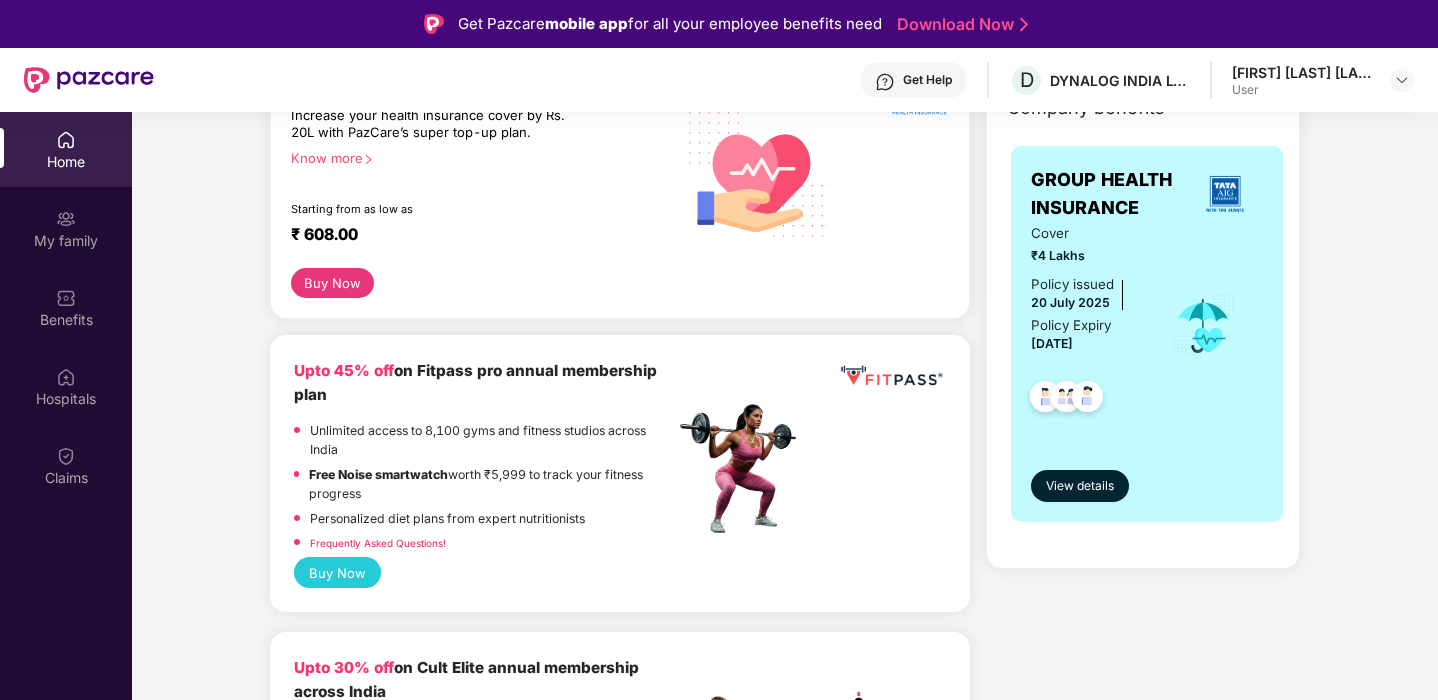 scroll, scrollTop: 300, scrollLeft: 0, axis: vertical 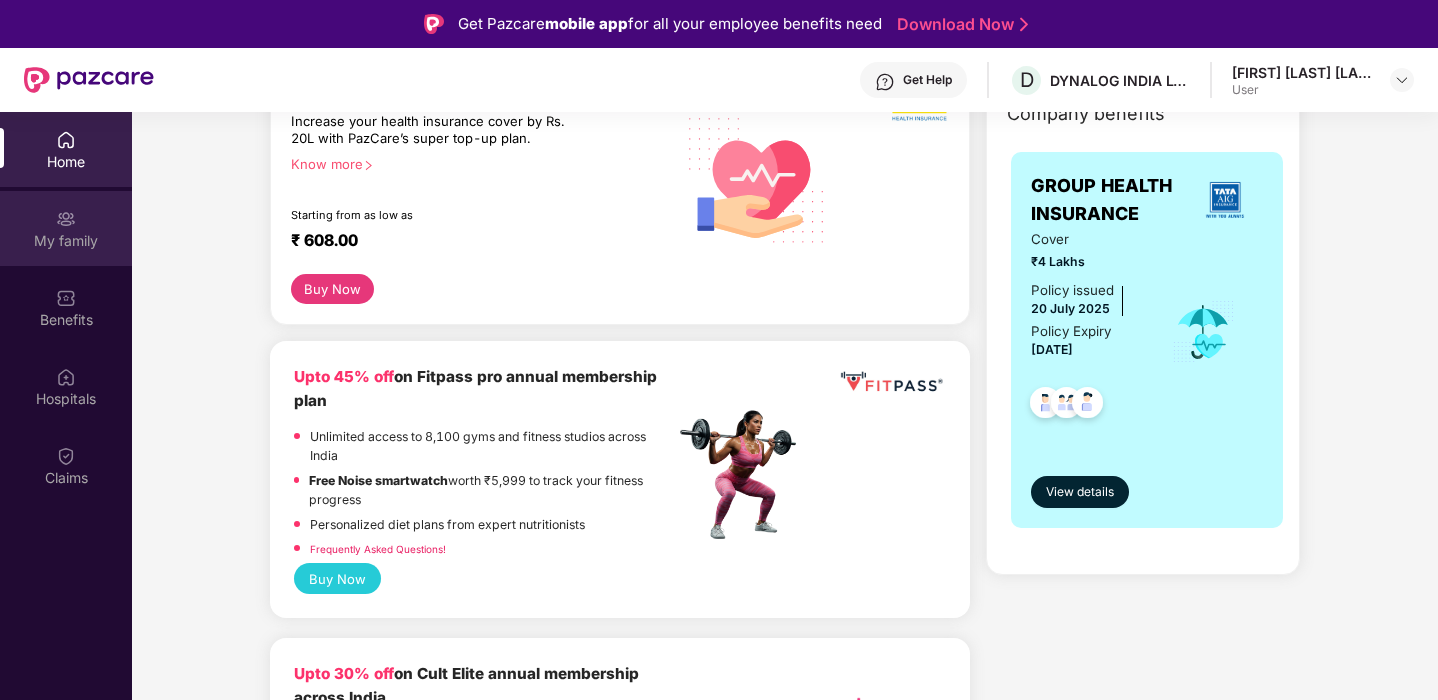 click on "My family" at bounding box center (66, 241) 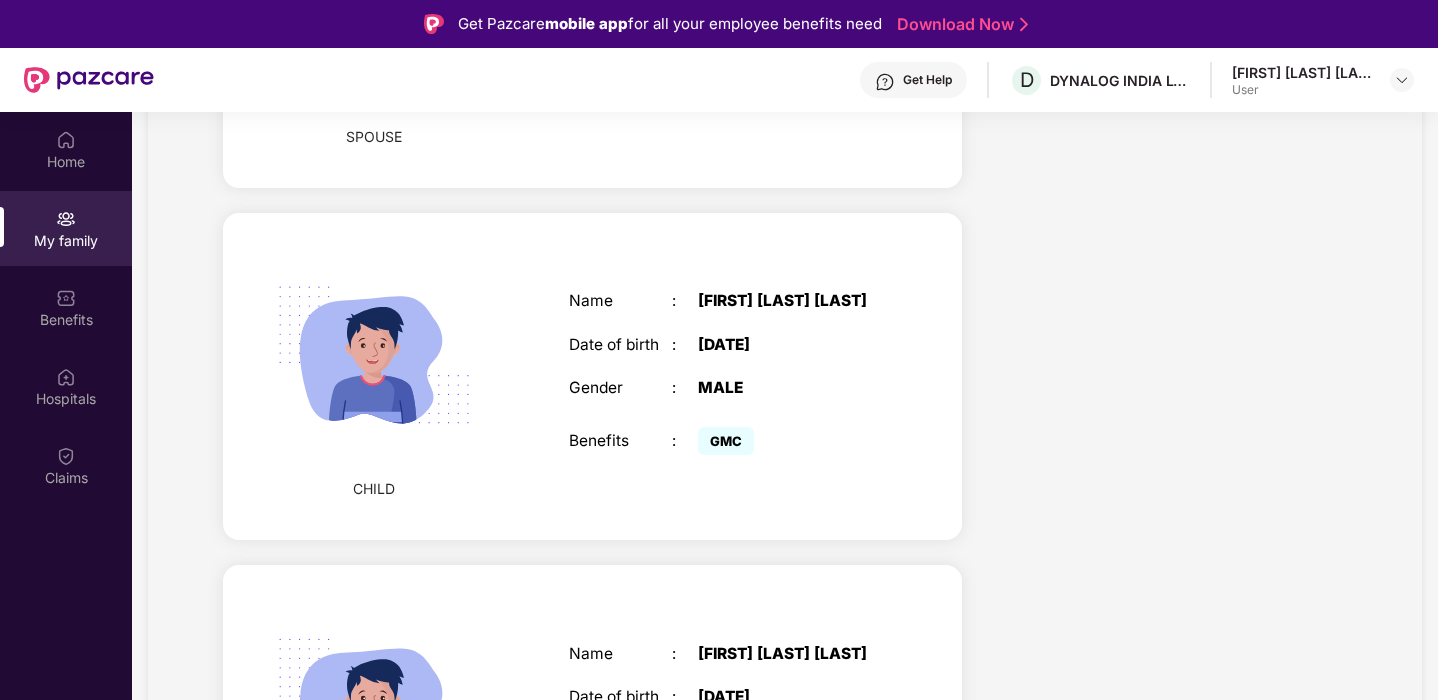 scroll, scrollTop: 1211, scrollLeft: 0, axis: vertical 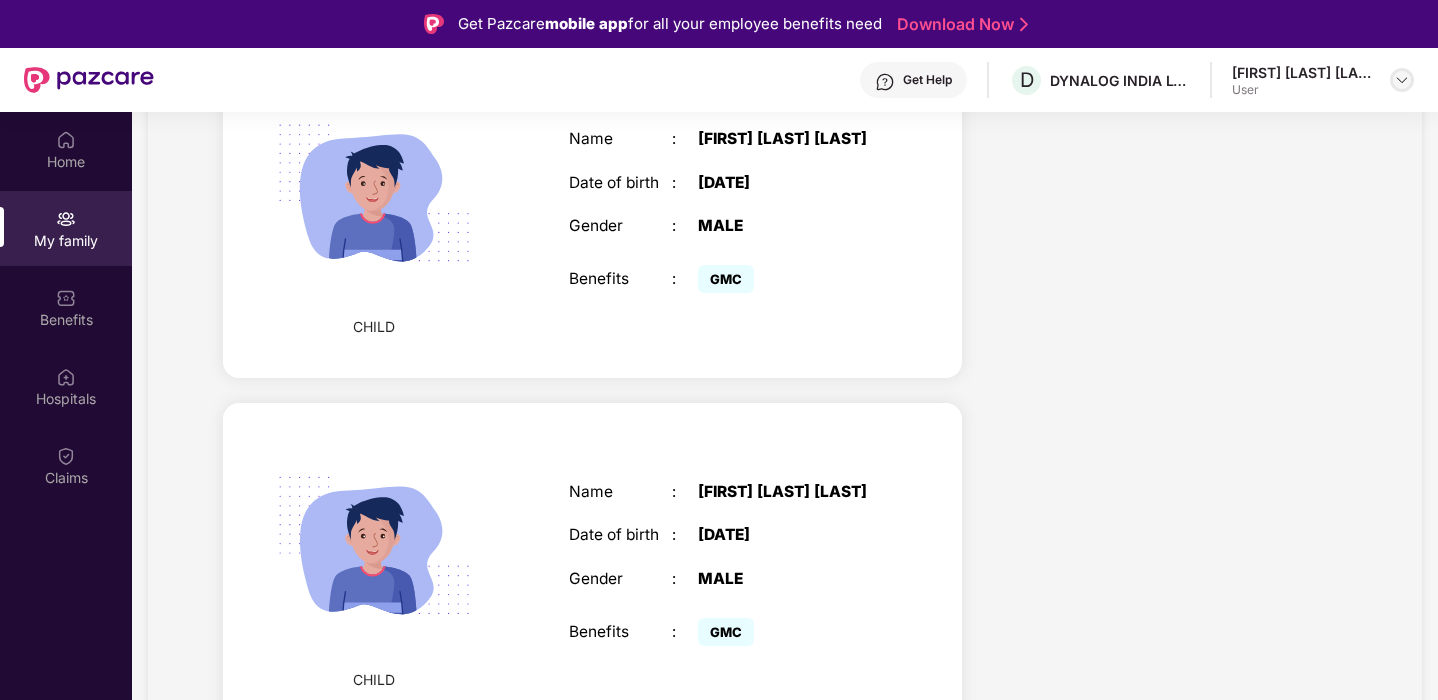 click at bounding box center (1402, 80) 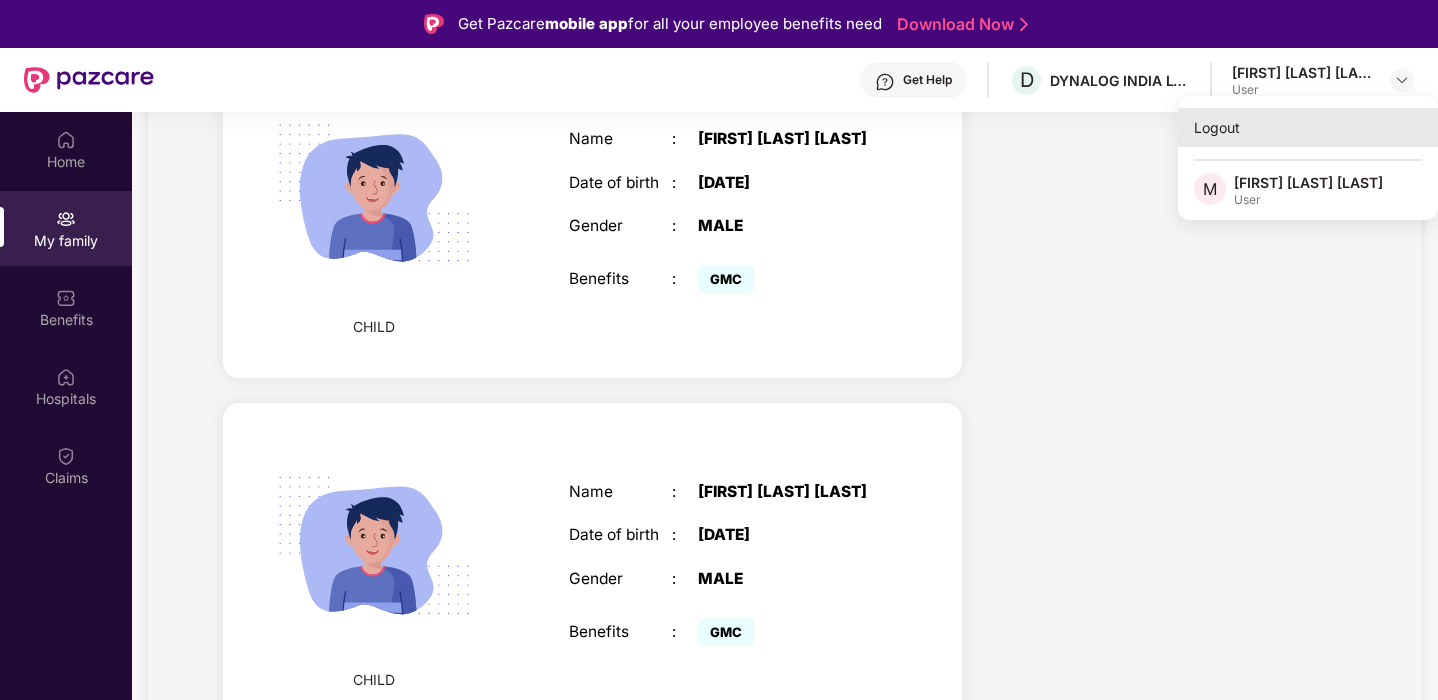click on "Logout" at bounding box center (1308, 127) 